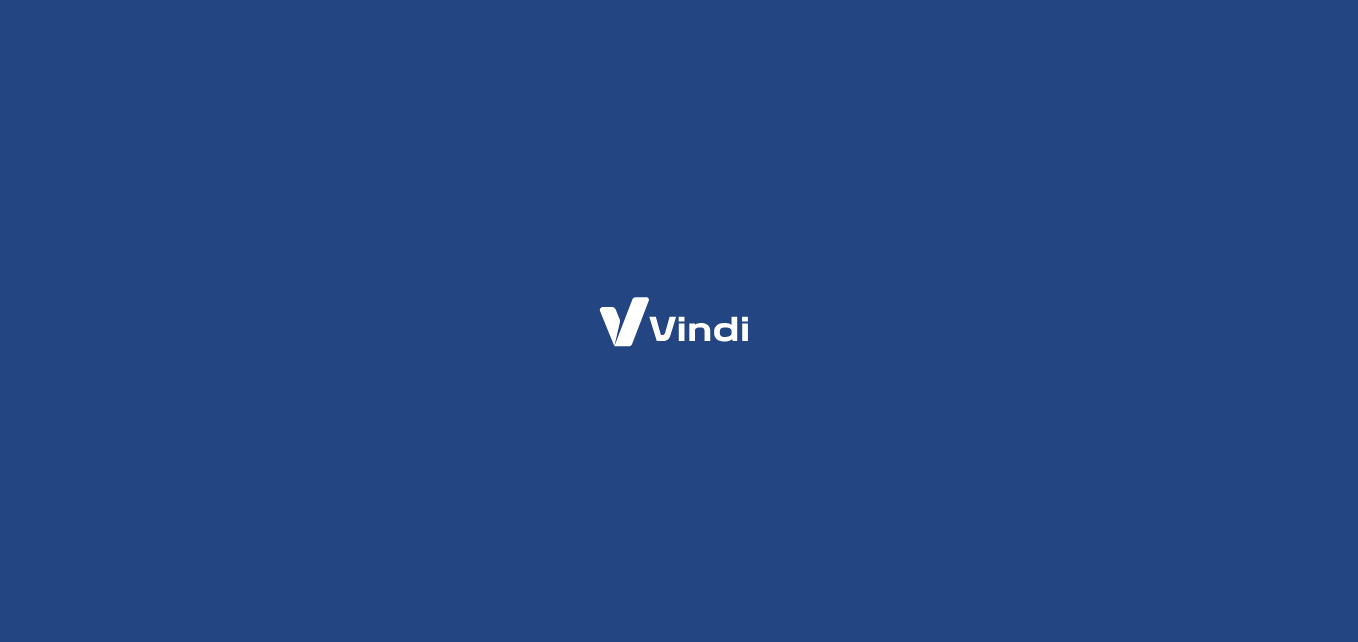 scroll, scrollTop: 0, scrollLeft: 0, axis: both 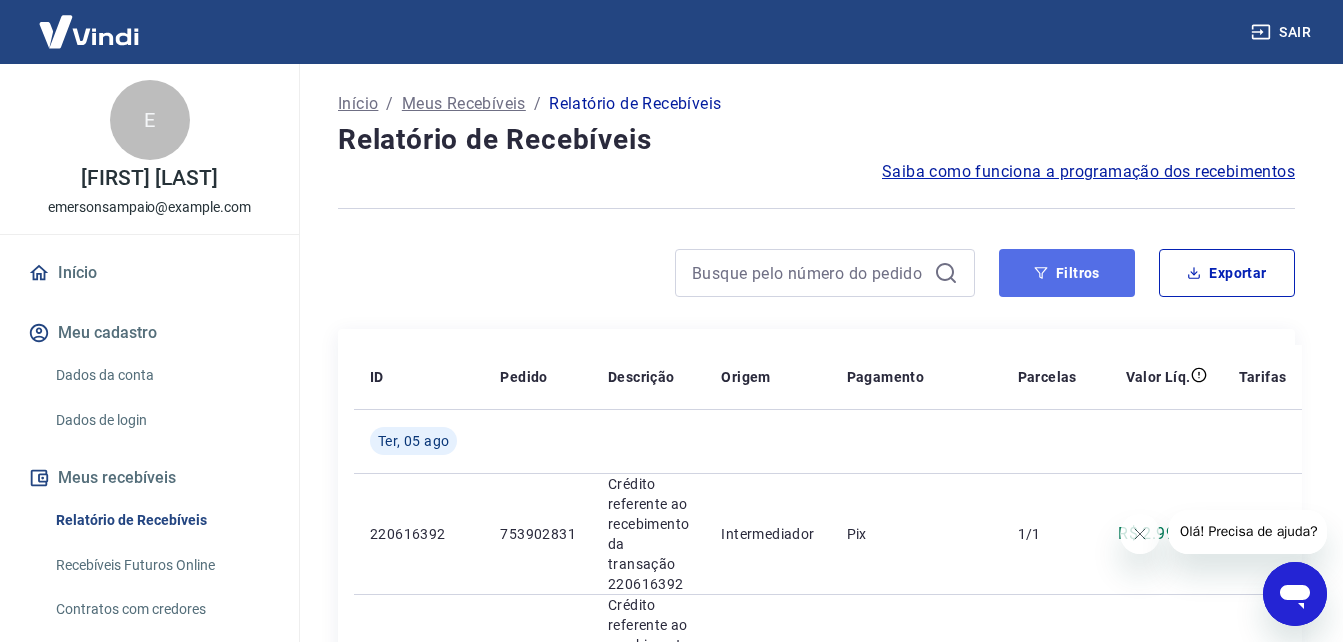click on "Filtros" at bounding box center (1067, 273) 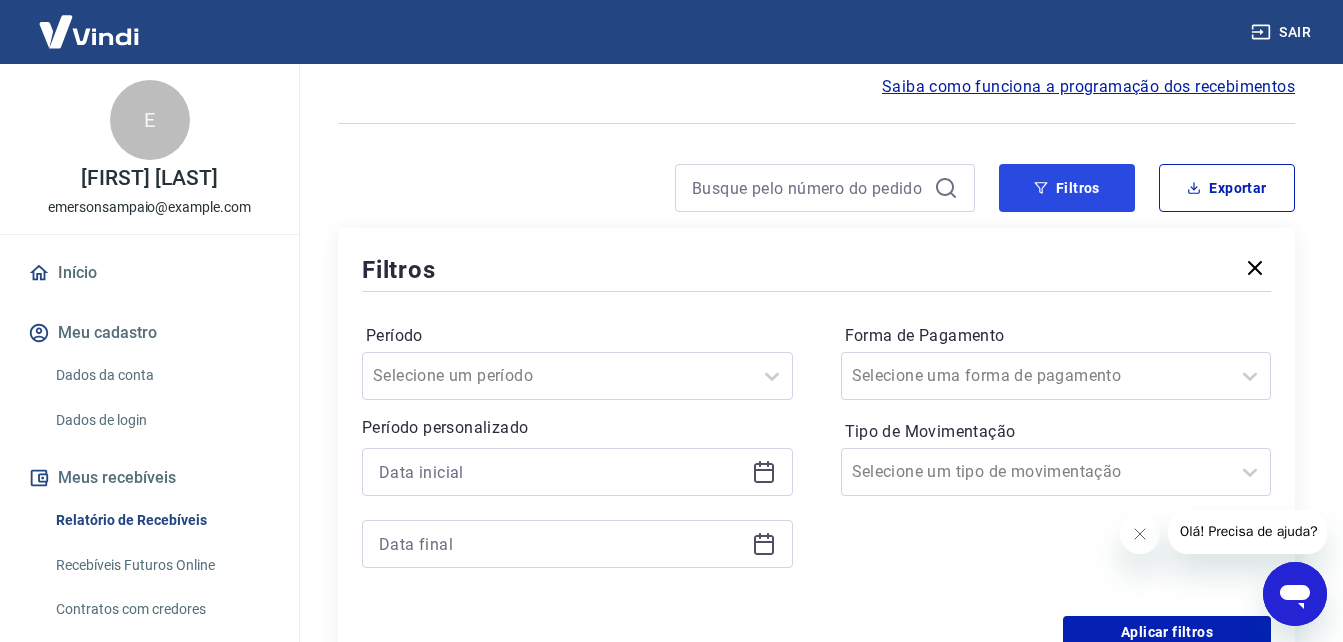 scroll, scrollTop: 200, scrollLeft: 0, axis: vertical 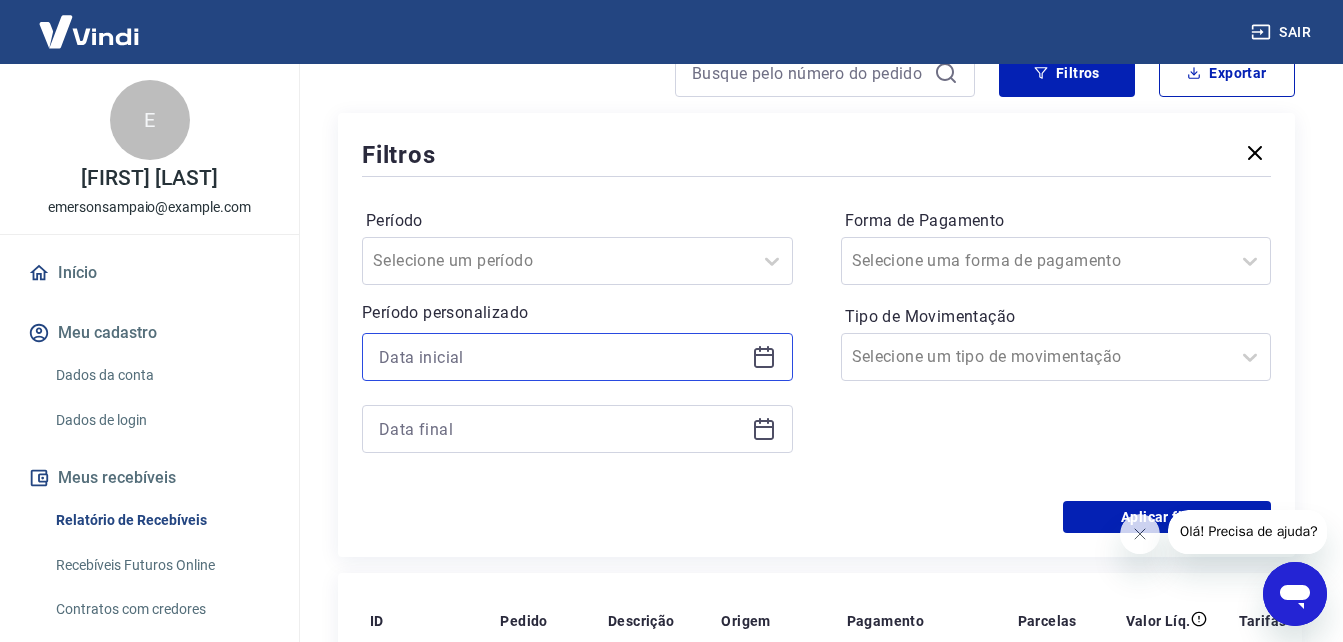 click at bounding box center [561, 357] 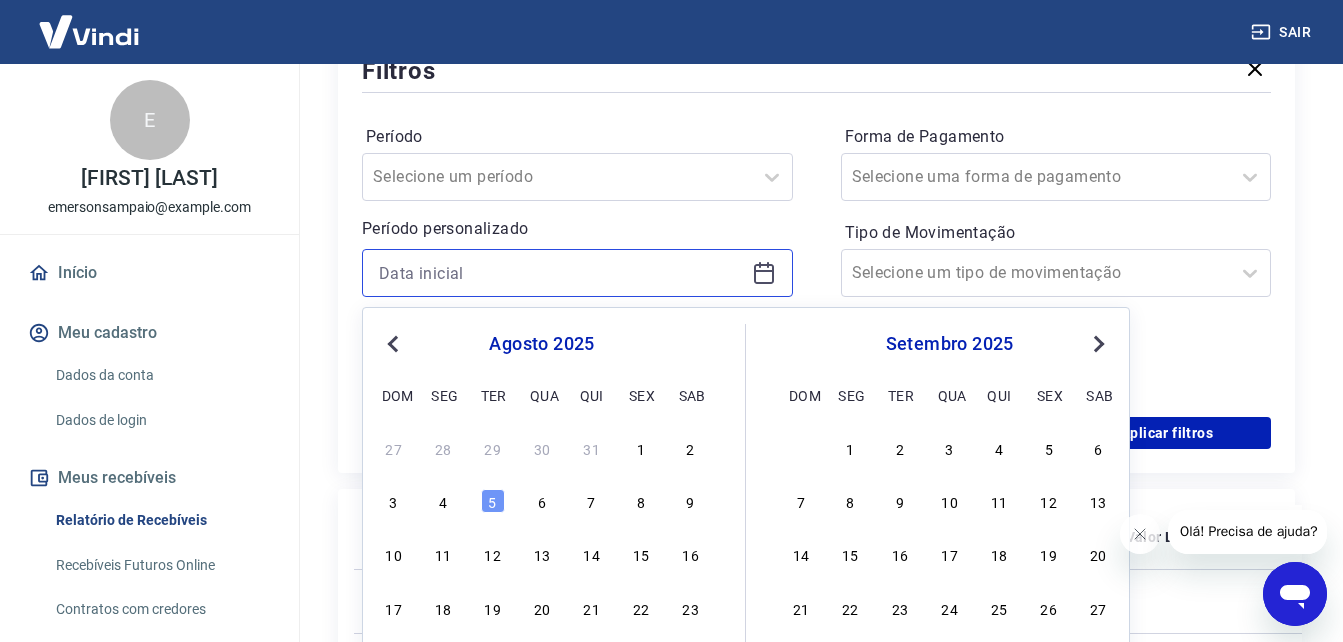 scroll, scrollTop: 400, scrollLeft: 0, axis: vertical 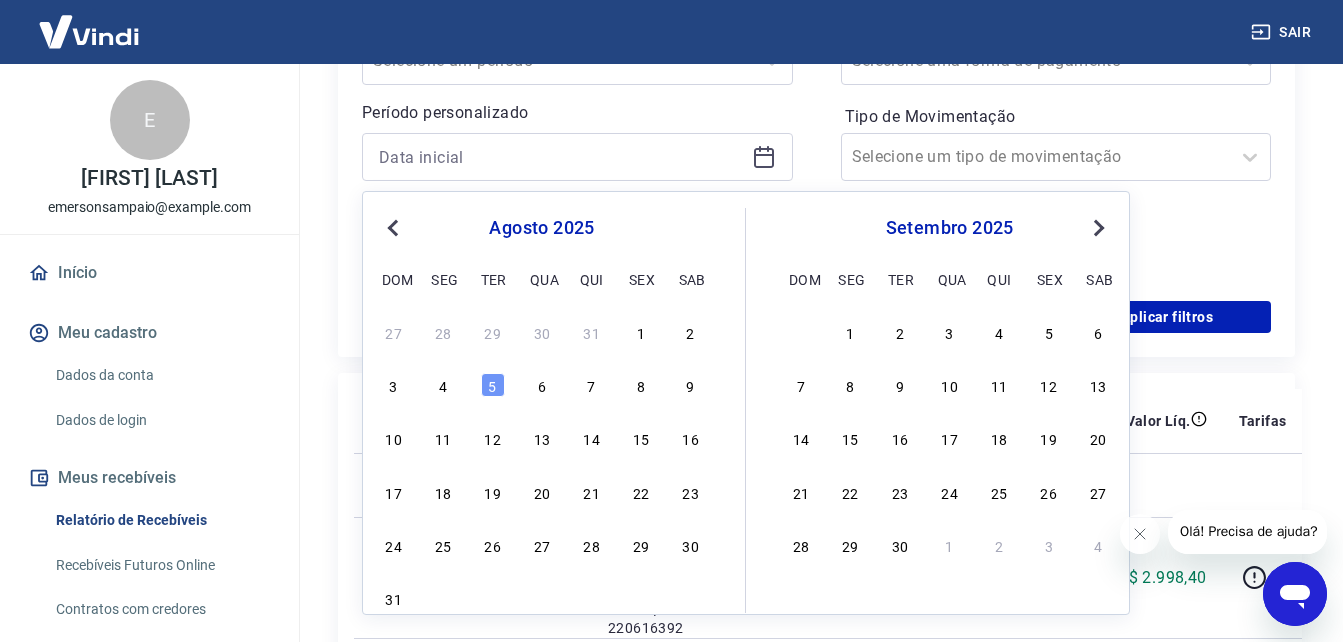 click on "Previous Month" at bounding box center [393, 228] 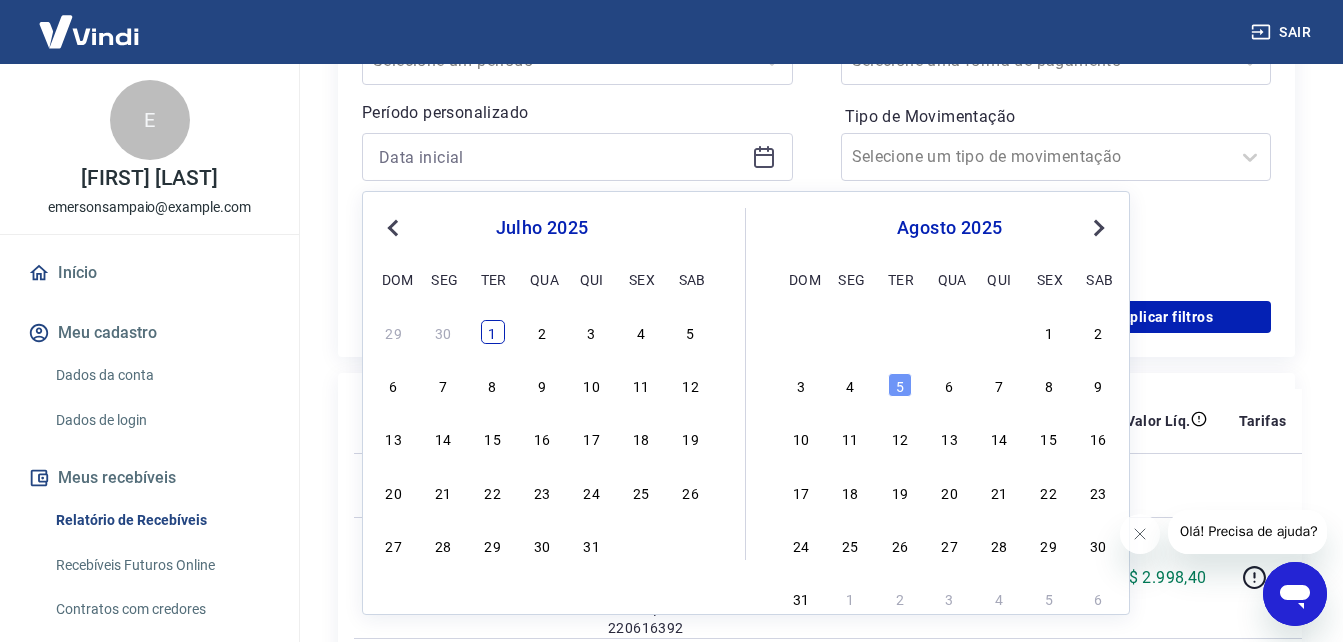 click on "1" at bounding box center (493, 332) 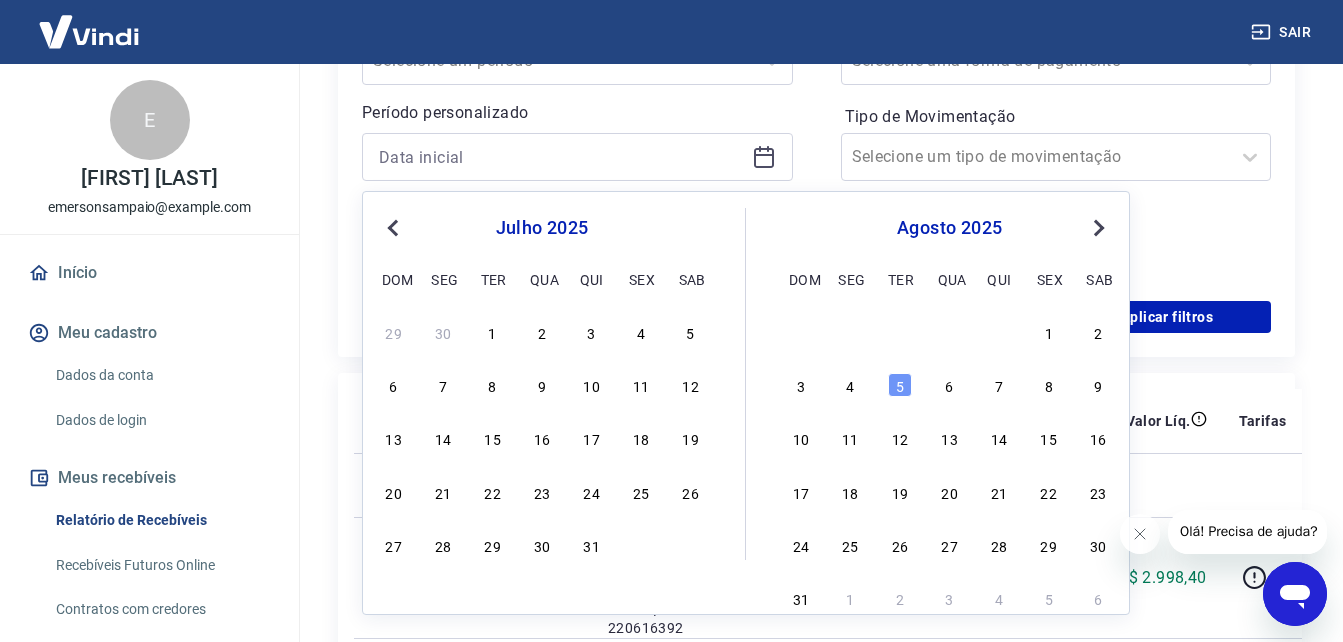 type on "01/07/2025" 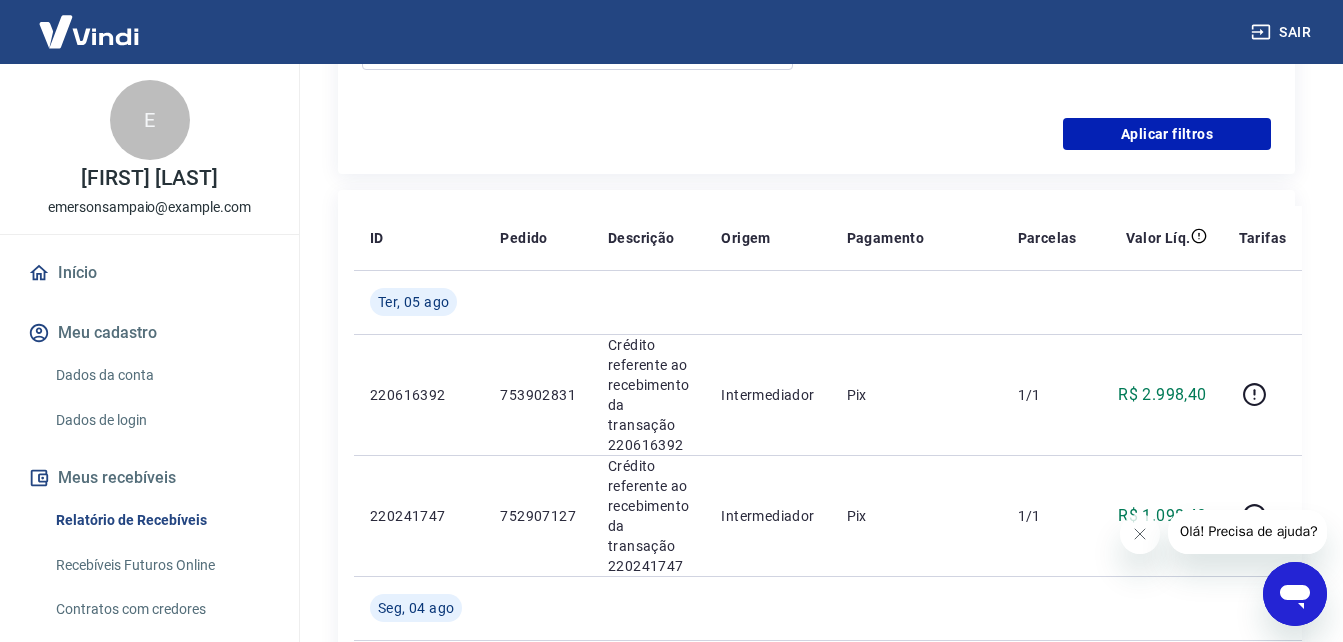 scroll, scrollTop: 400, scrollLeft: 0, axis: vertical 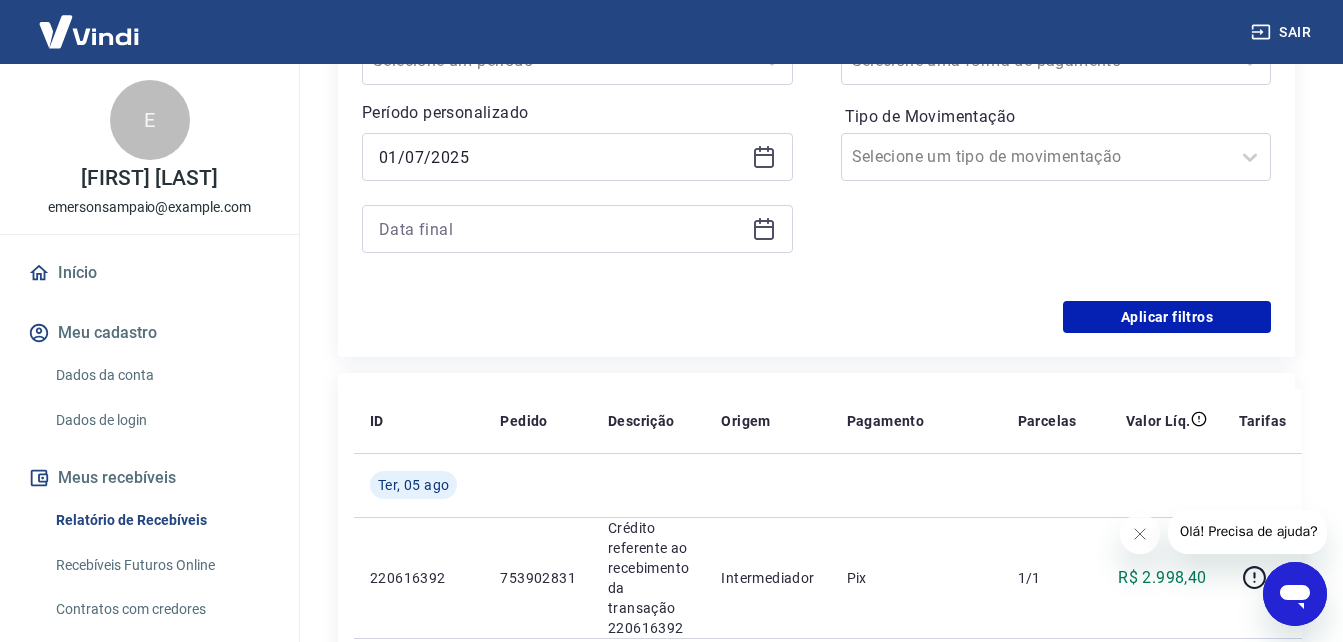 click 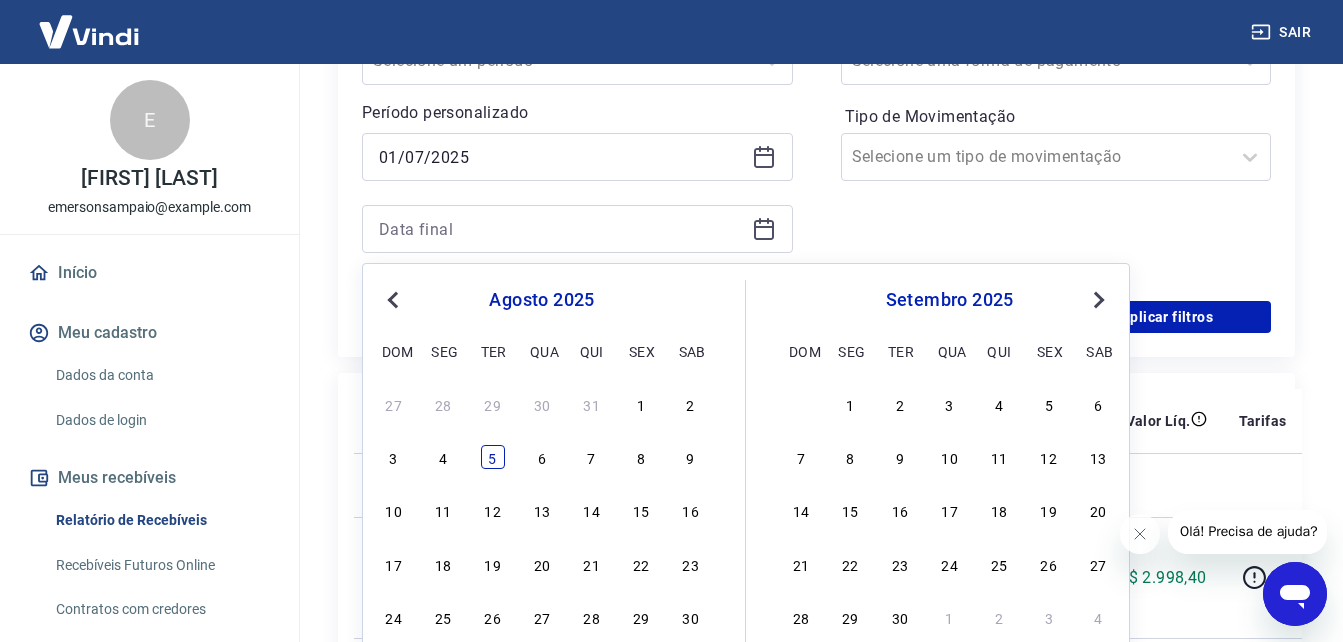 click on "5" at bounding box center (493, 457) 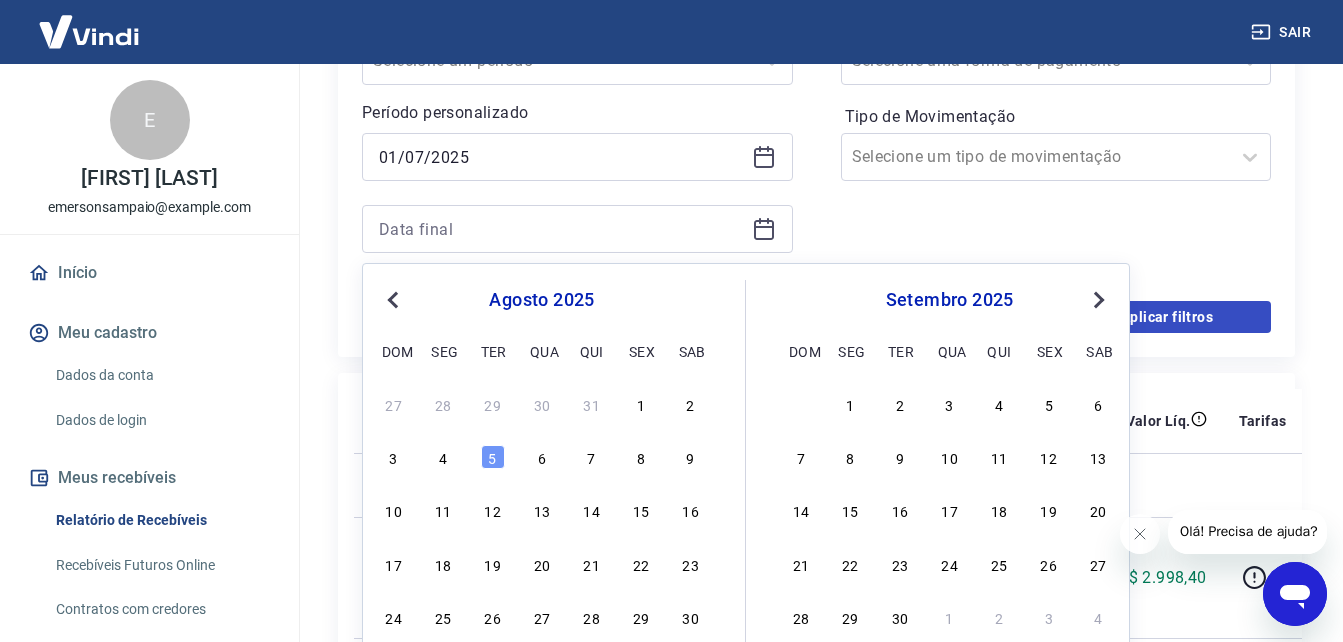 type on "05/08/2025" 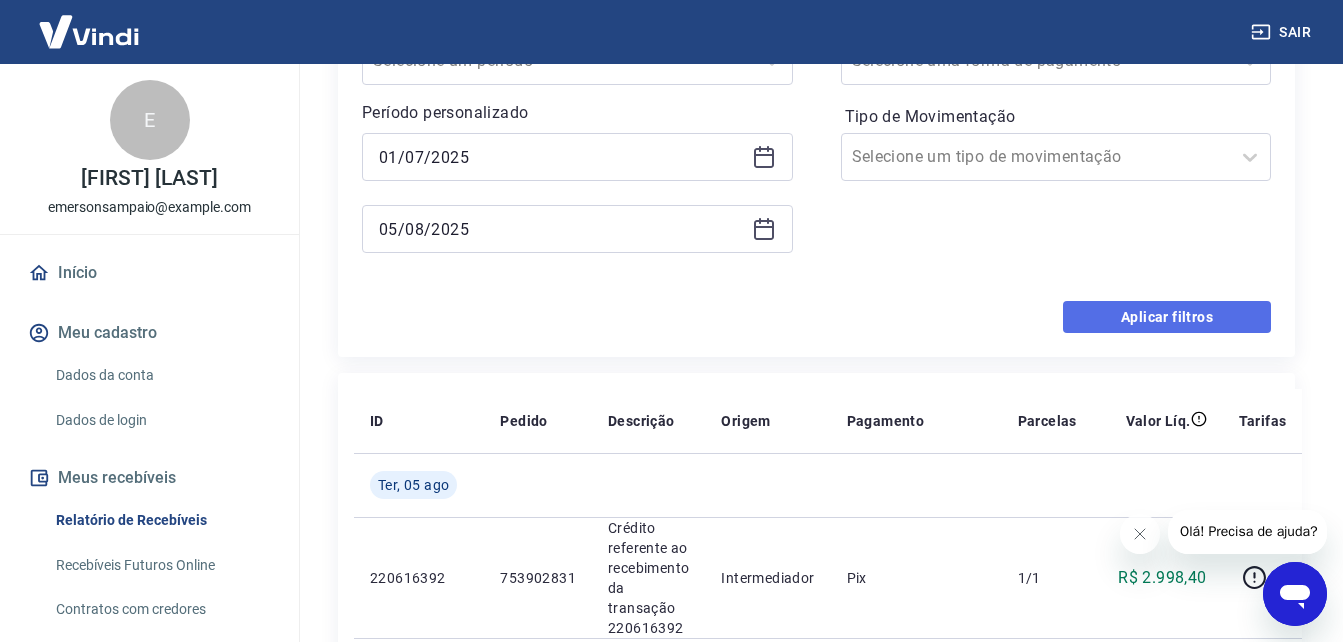 click on "Aplicar filtros" at bounding box center [1167, 317] 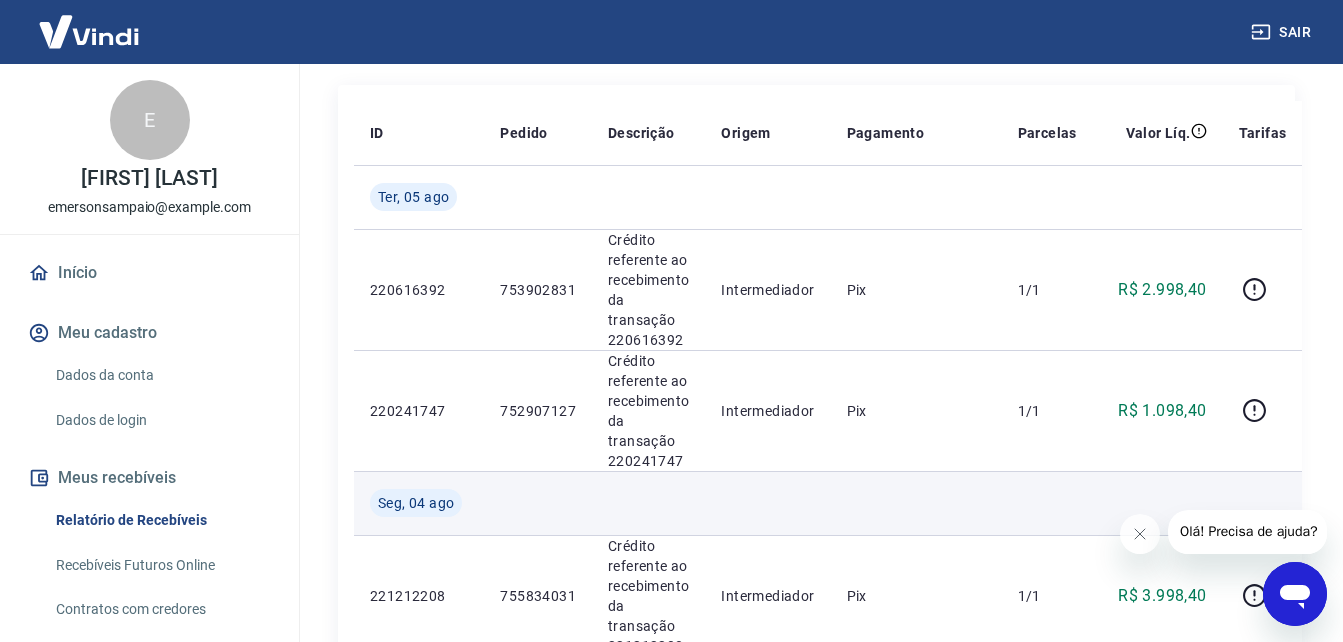 scroll, scrollTop: 0, scrollLeft: 0, axis: both 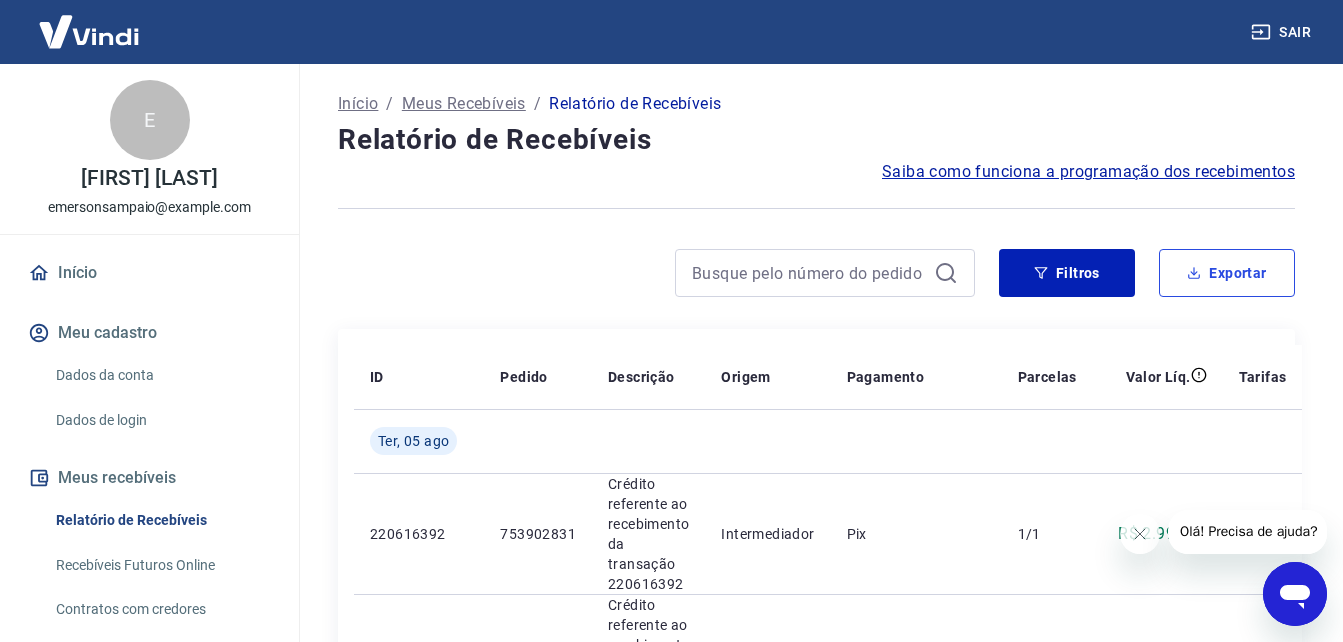 click on "Exportar" at bounding box center (1227, 273) 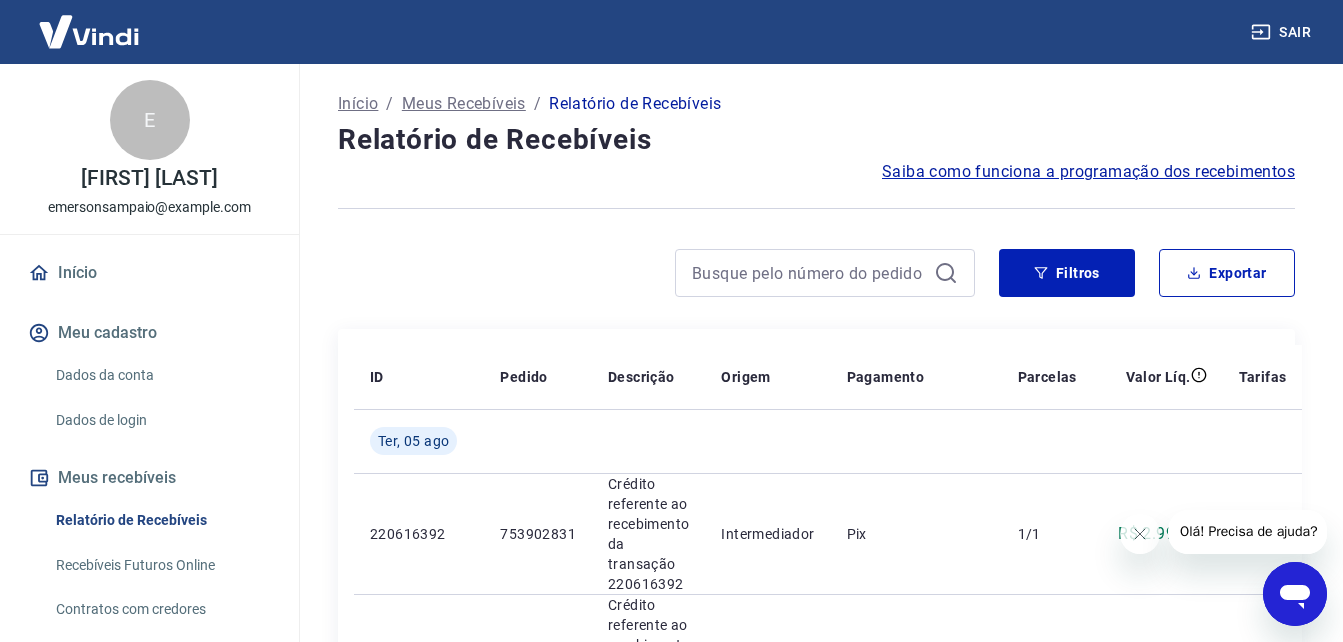 type on "01/07/2025" 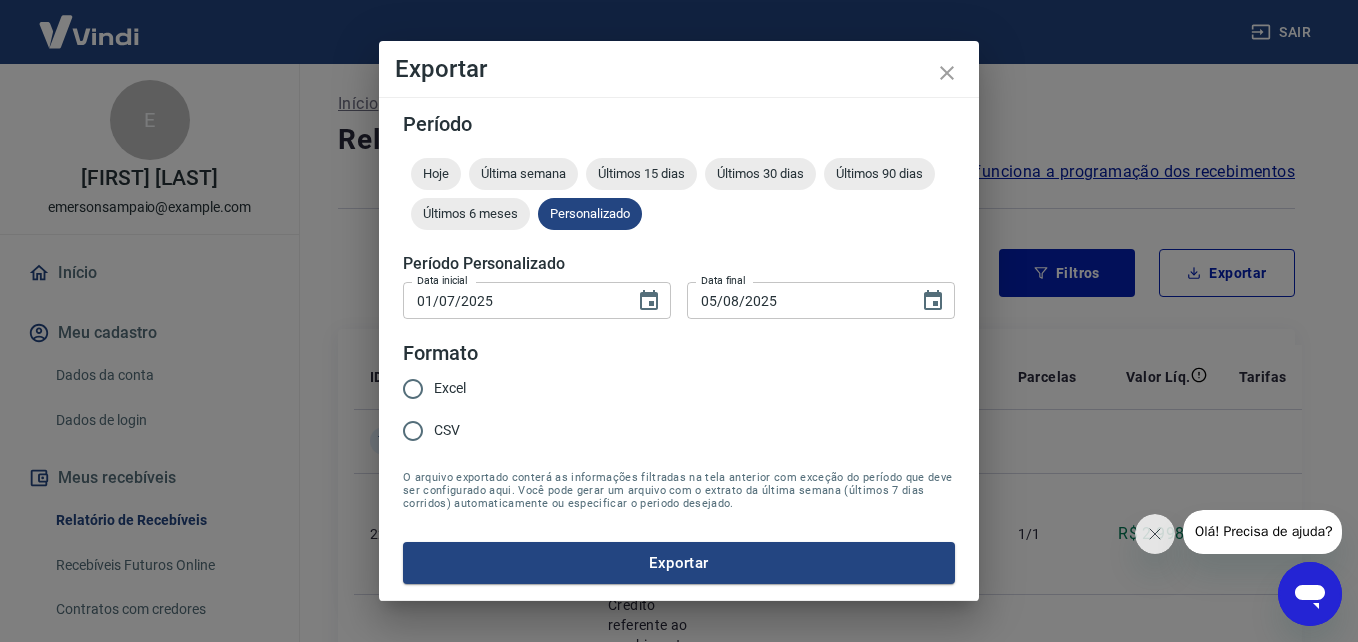 click on "CSV" at bounding box center [447, 430] 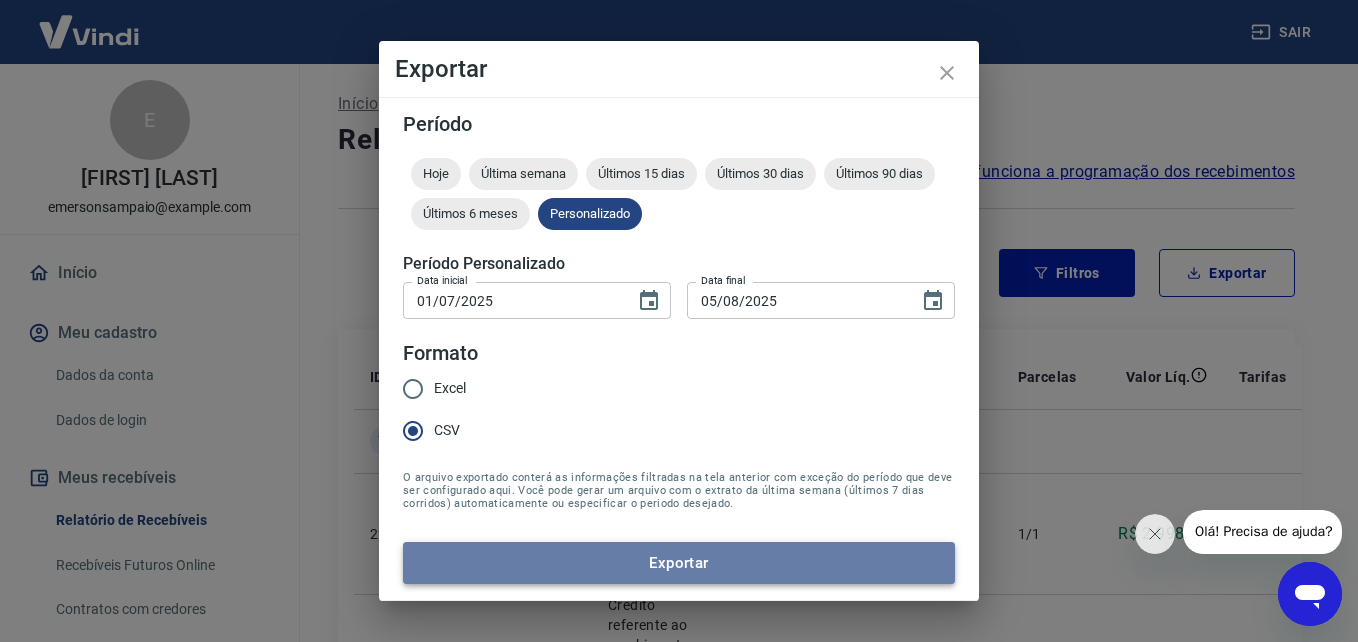 click on "Exportar" at bounding box center (679, 563) 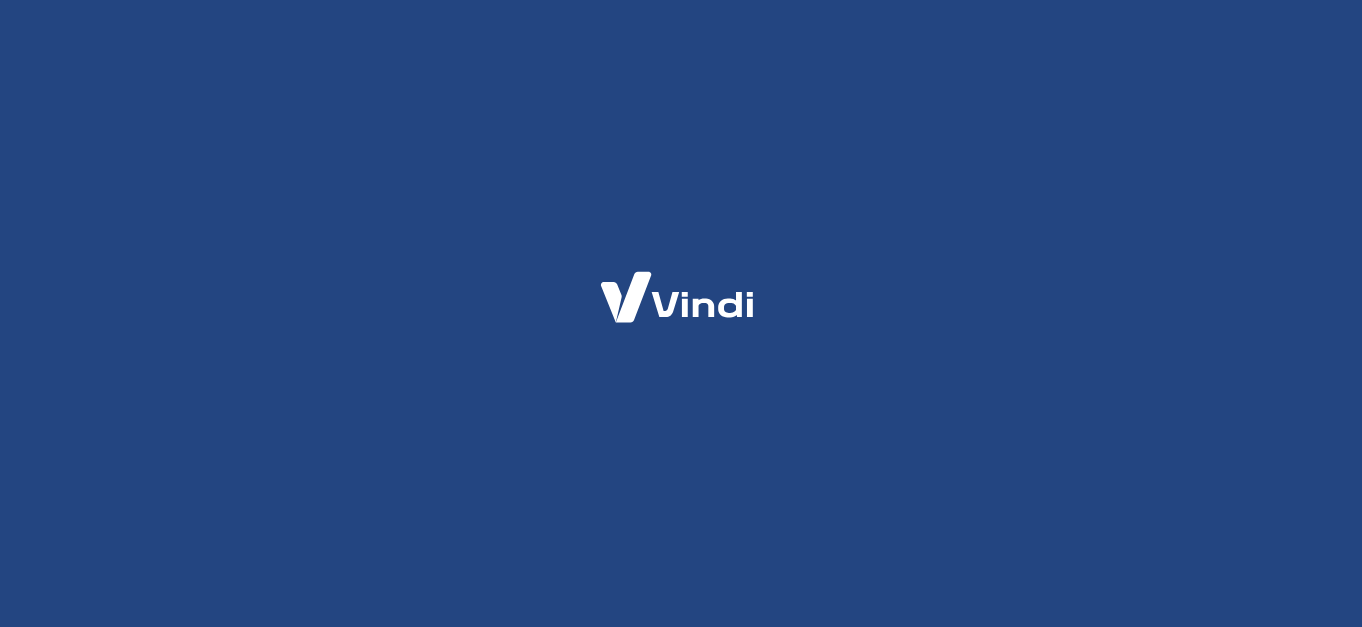 scroll, scrollTop: 0, scrollLeft: 0, axis: both 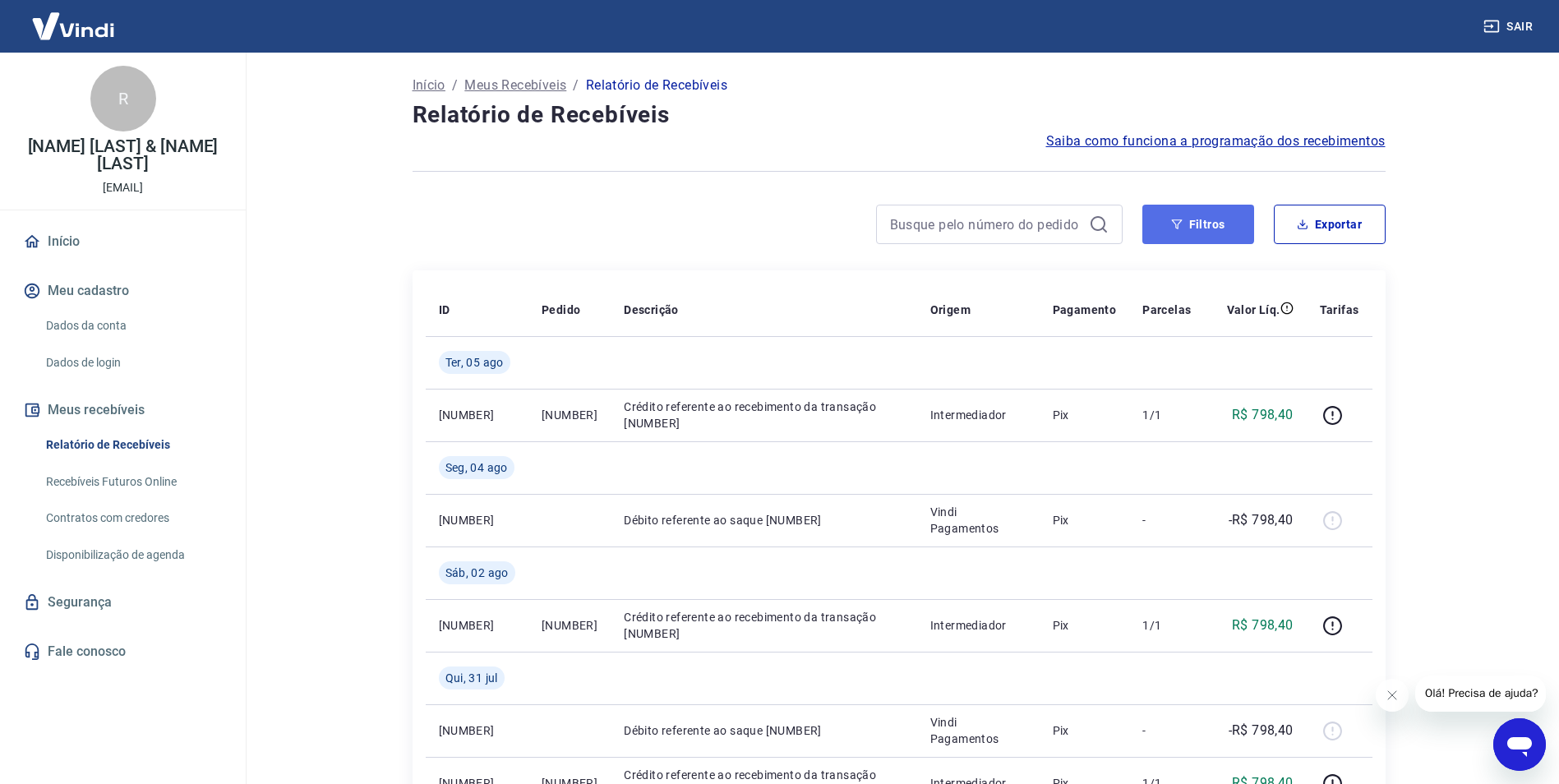 click 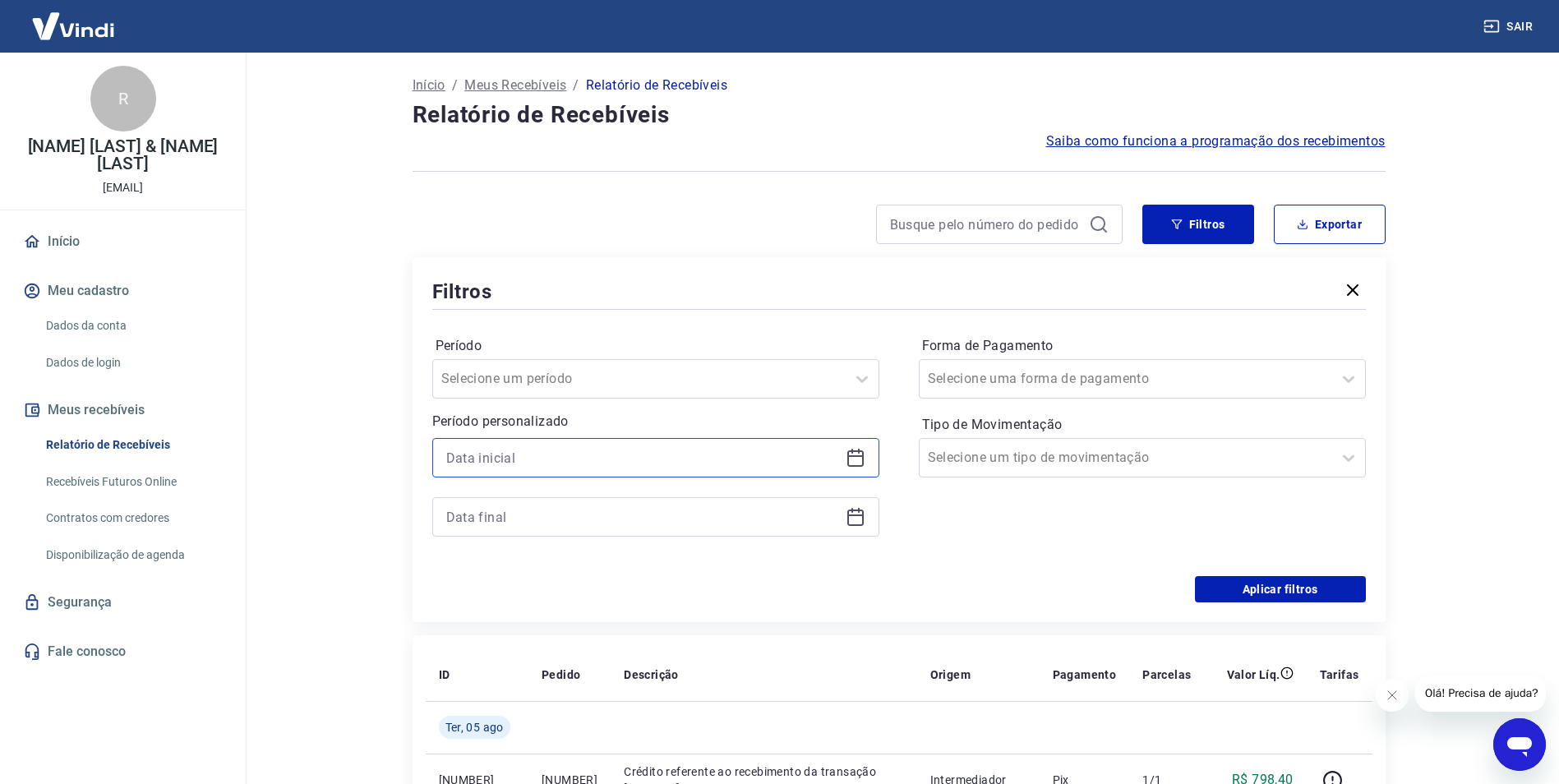 click at bounding box center [643, 458] 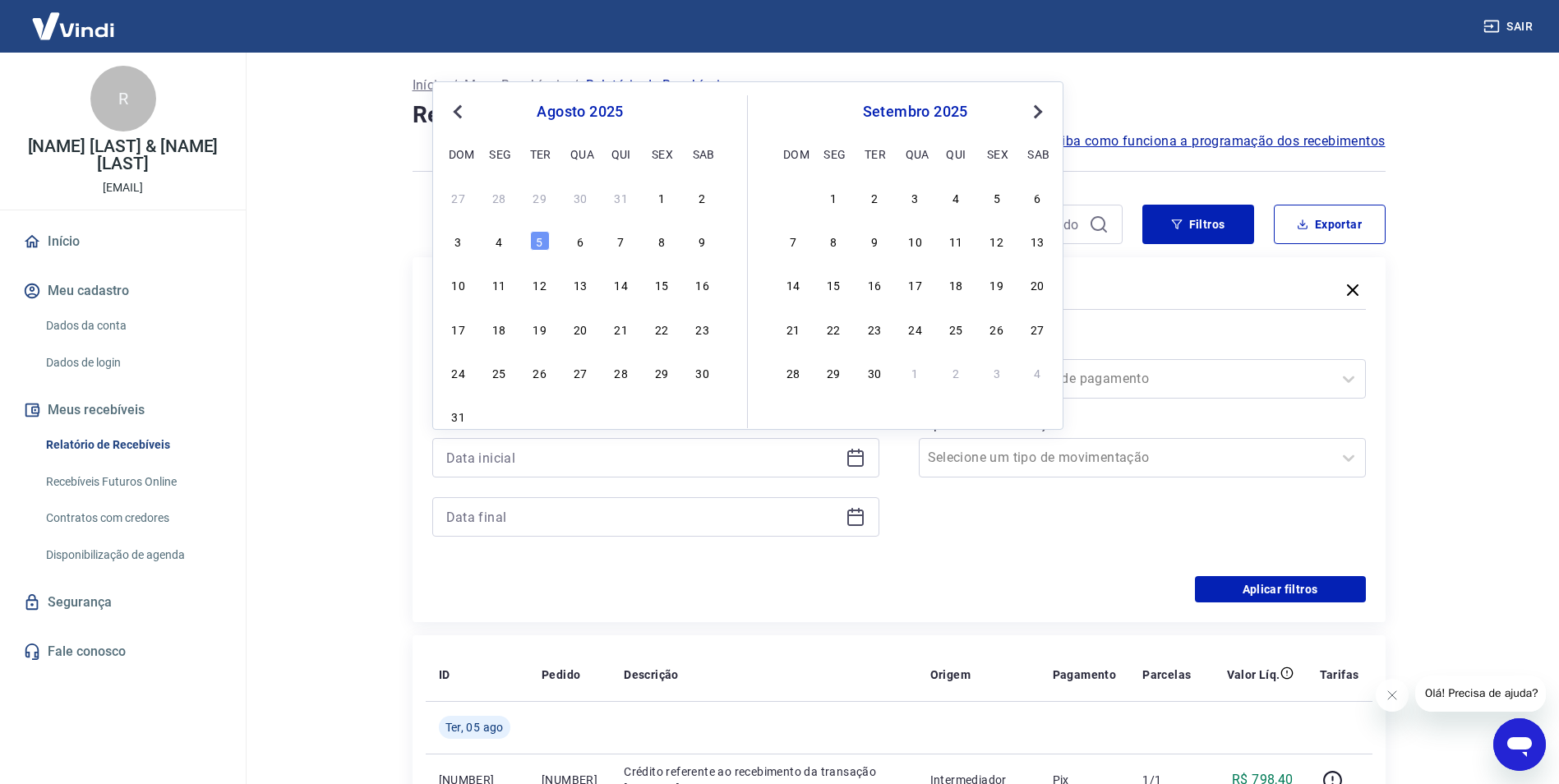 click on "Previous Month" at bounding box center (459, 111) 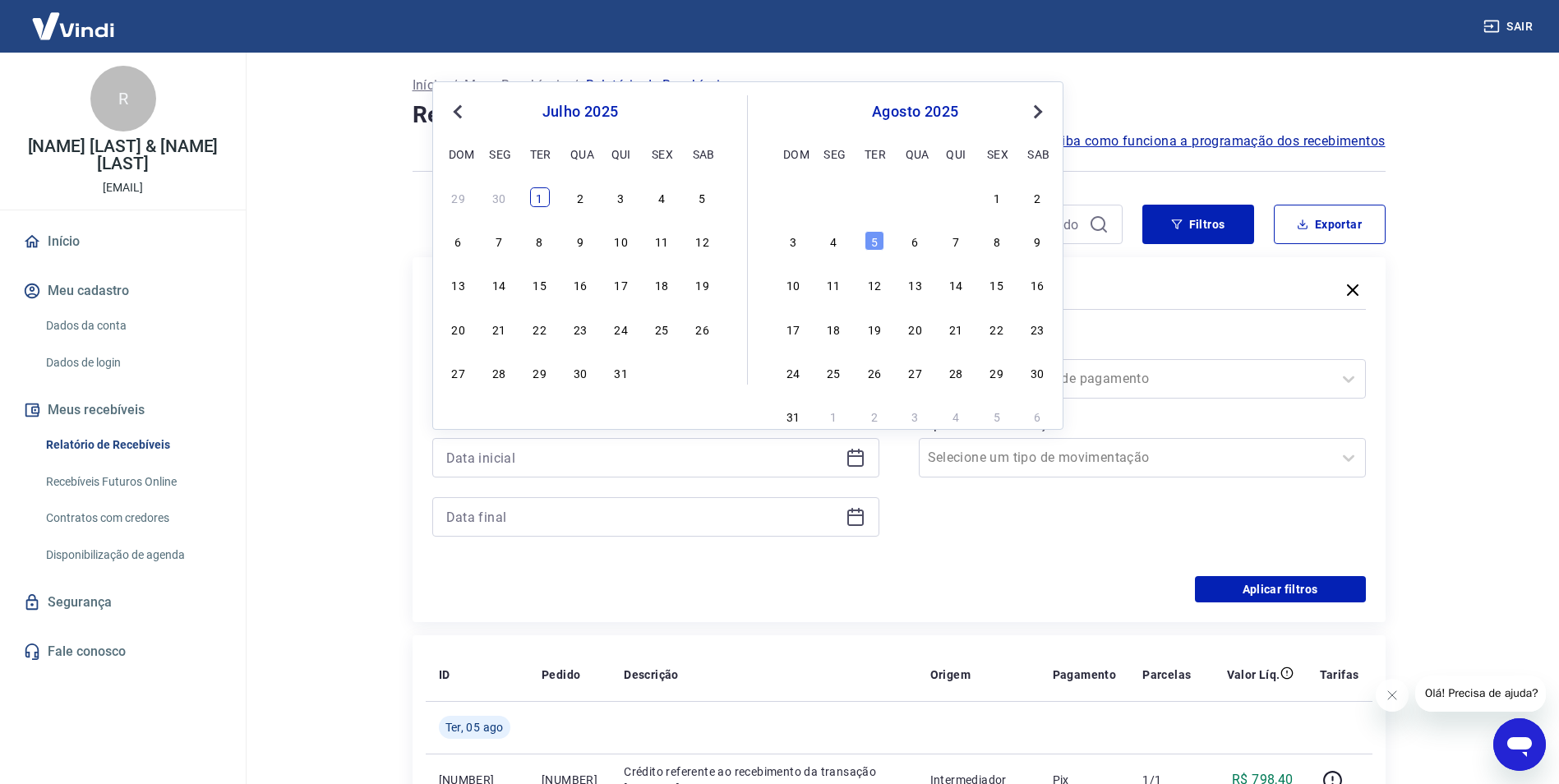 click on "1" at bounding box center (540, 197) 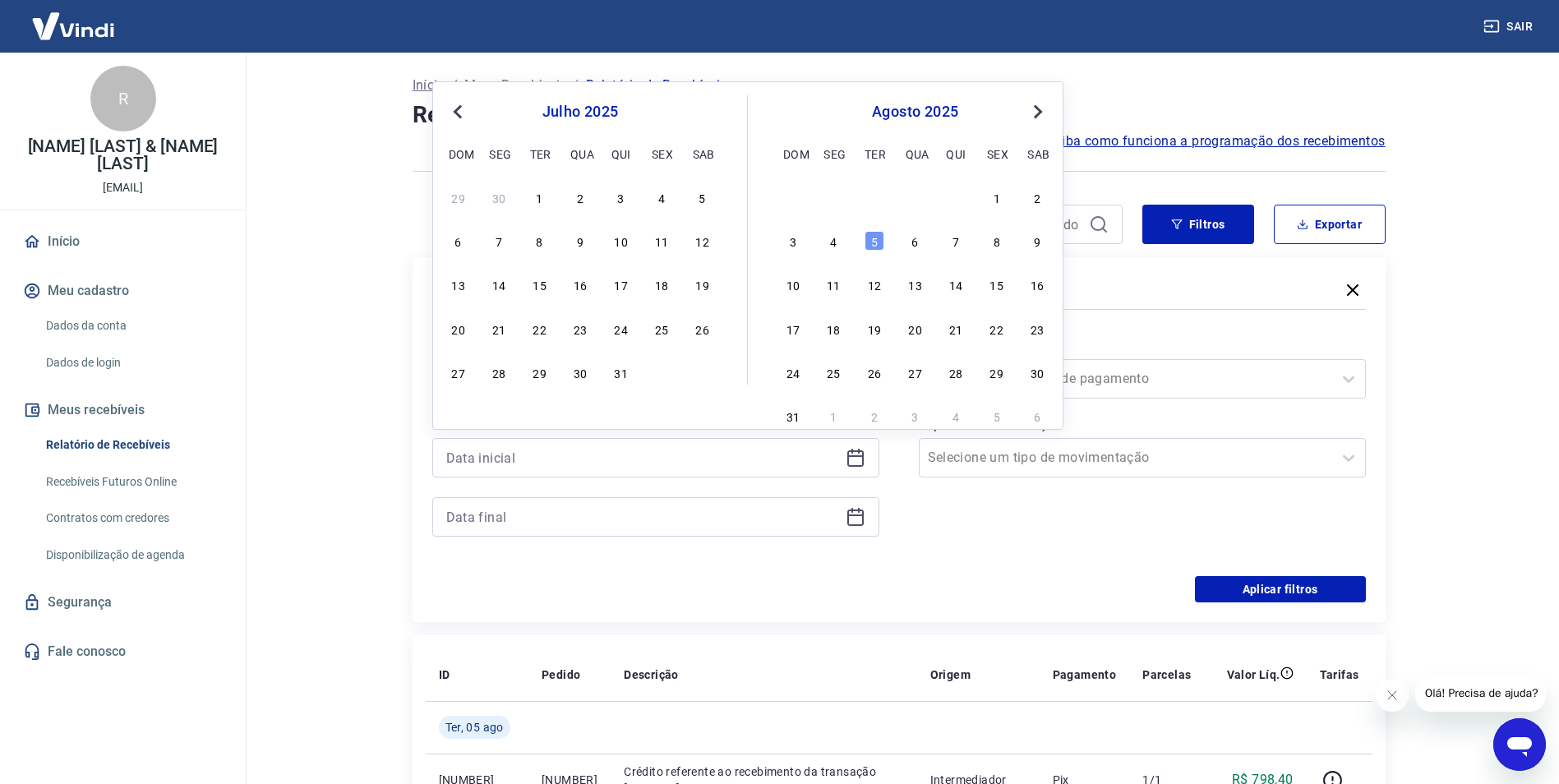 type on "01/07/2025" 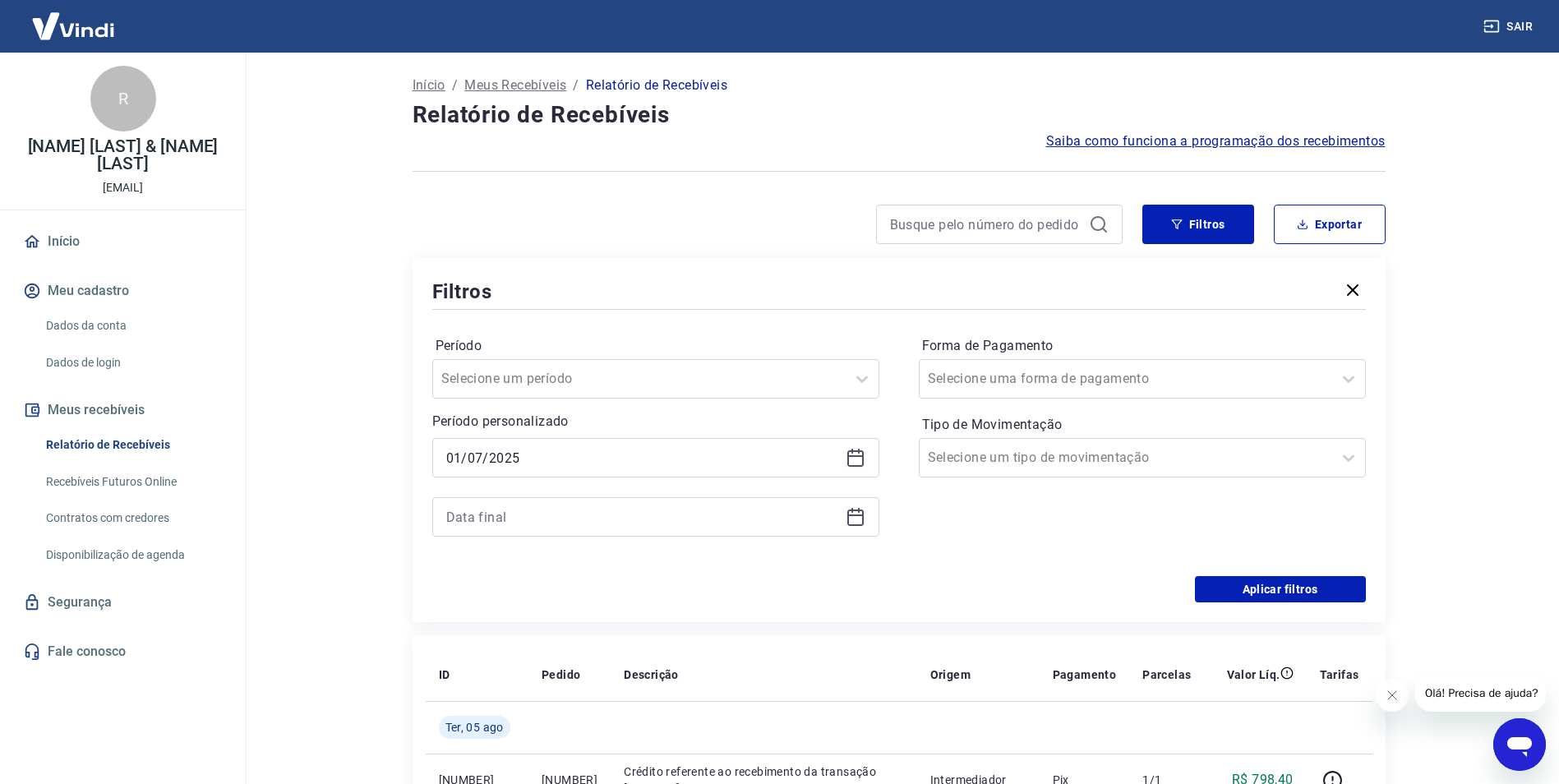 click at bounding box center [656, 517] 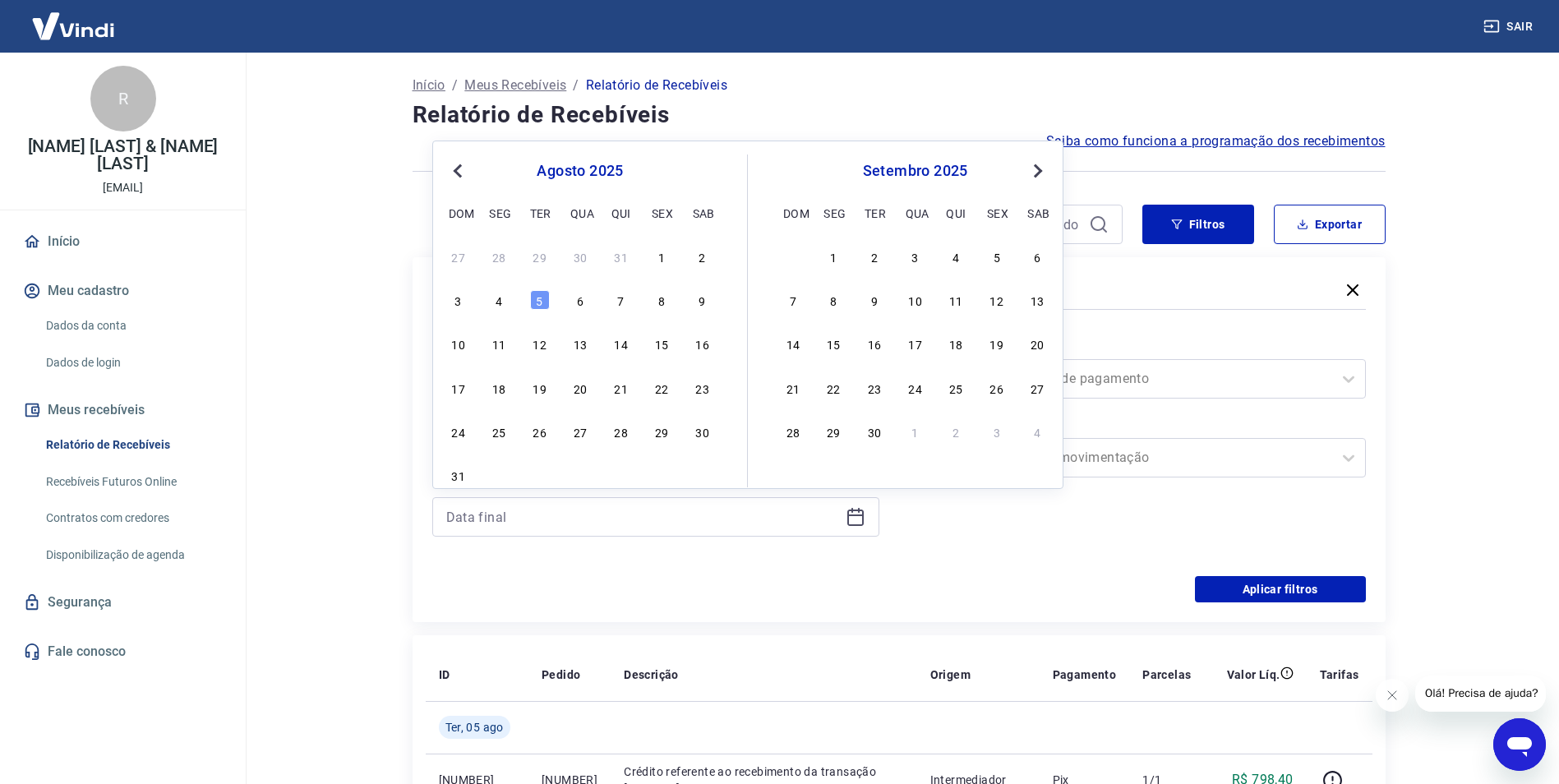 click on "Next Month" at bounding box center [1036, 170] 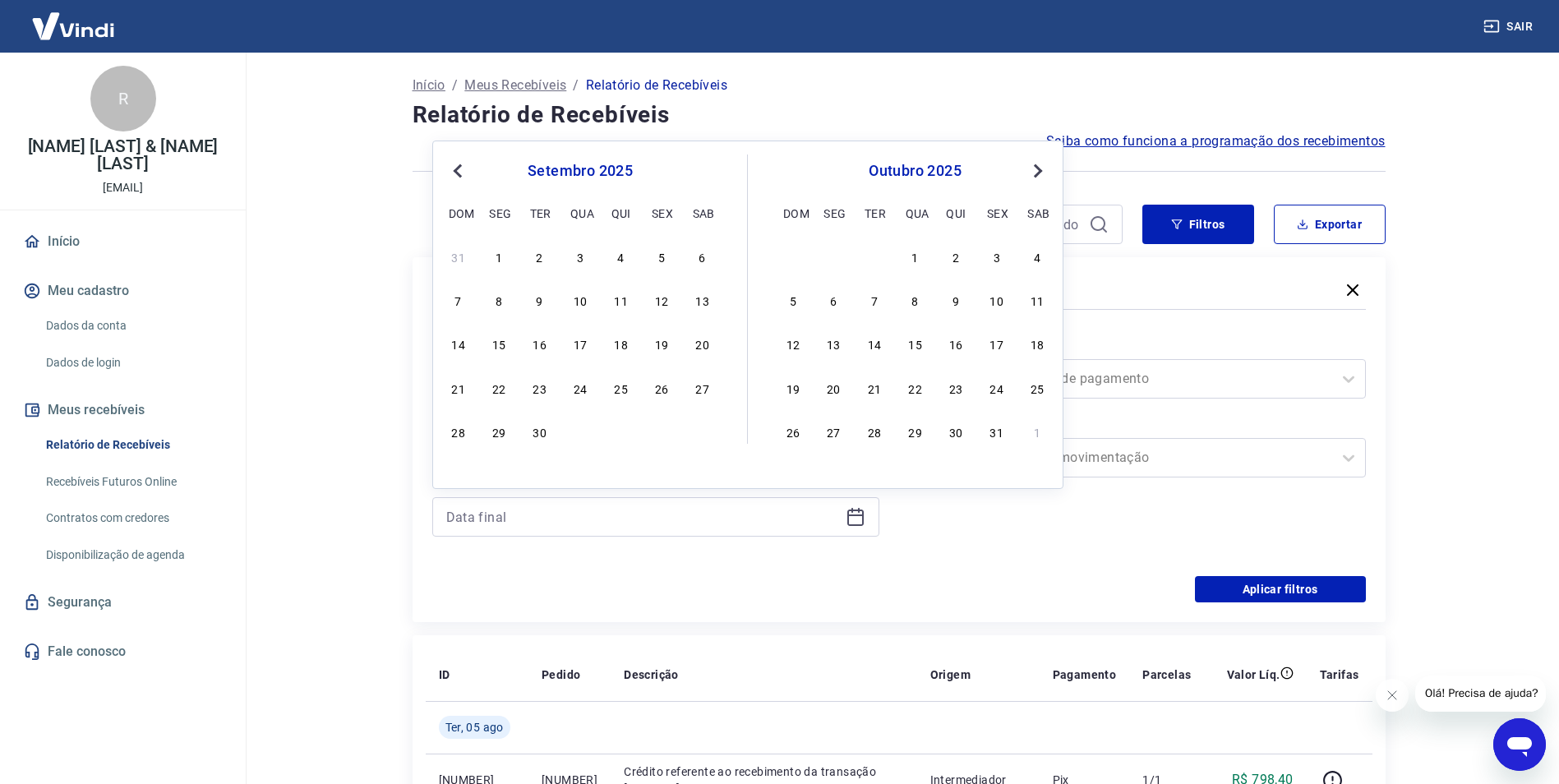 click on "Previous Month" at bounding box center (458, 171) 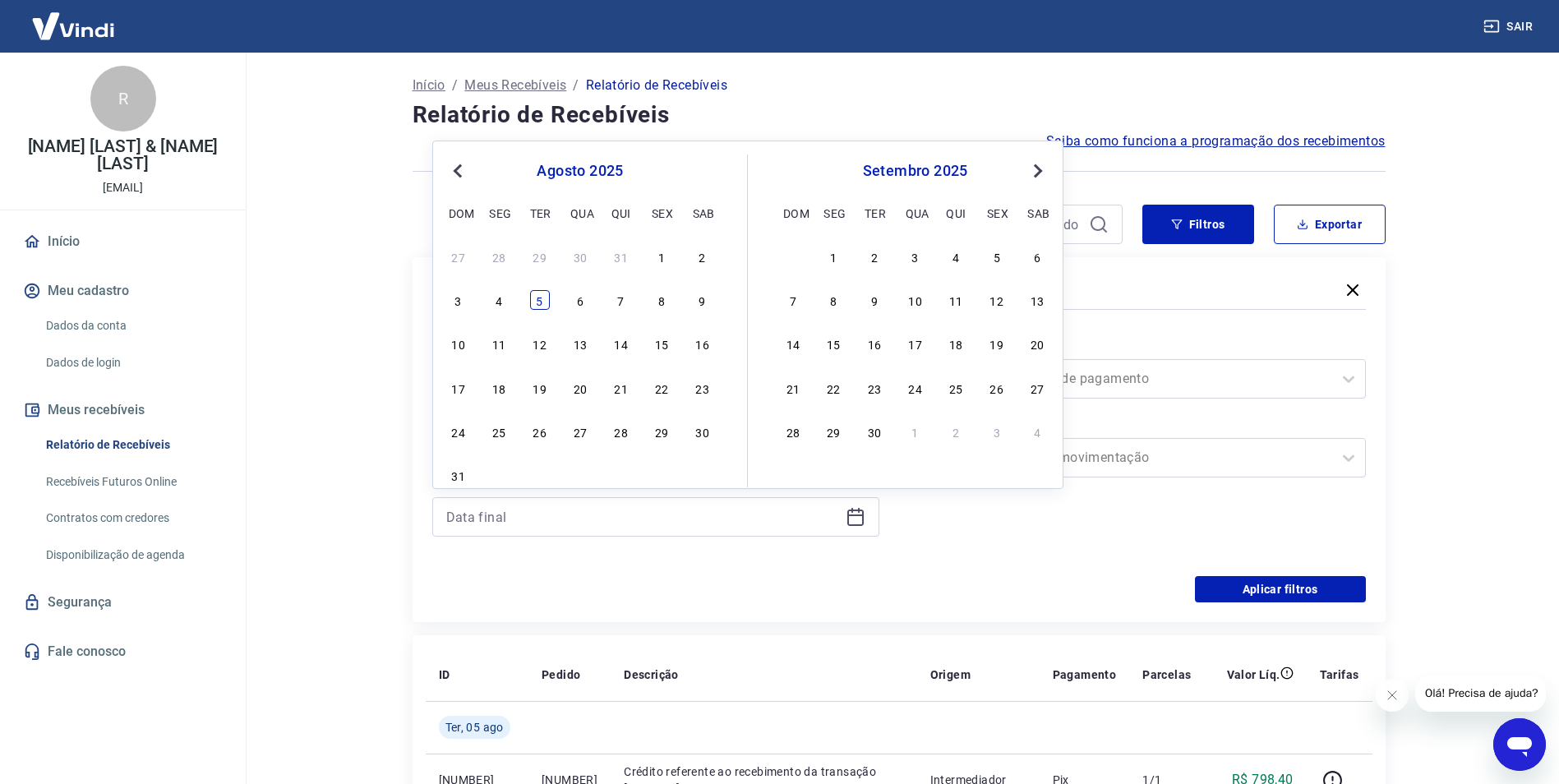 click on "5" at bounding box center (540, 300) 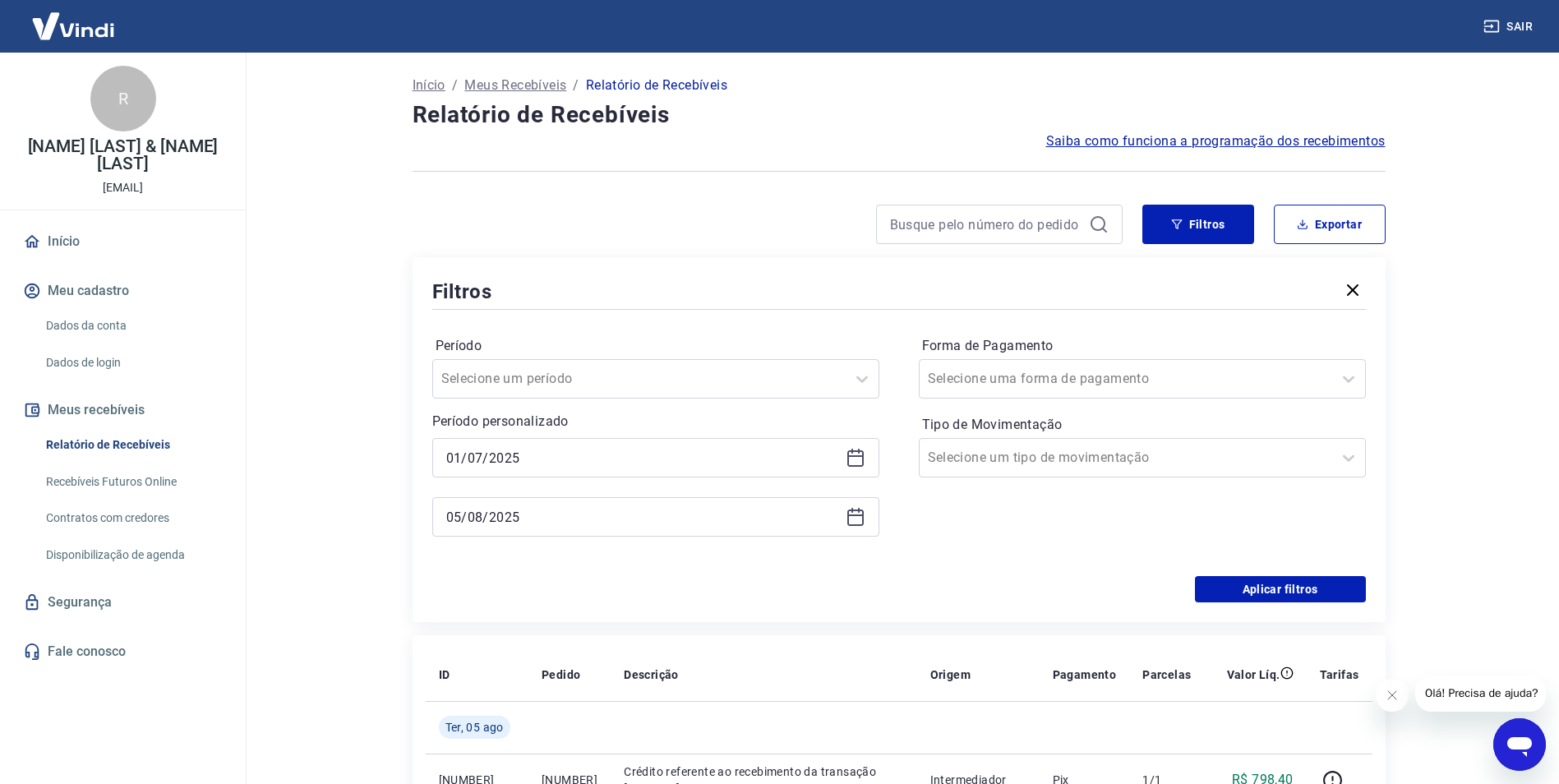 type on "05/08/2025" 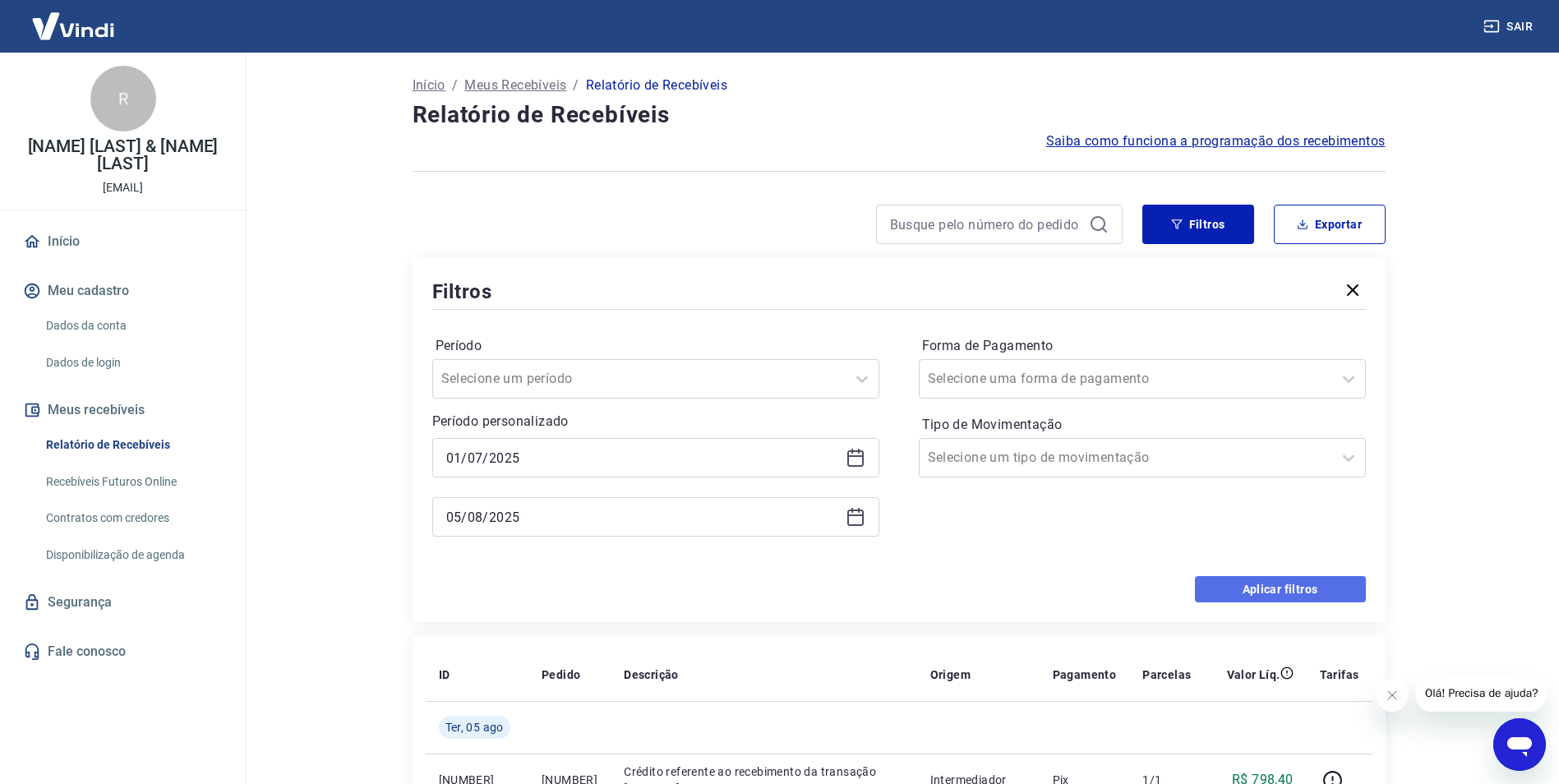 click on "Aplicar filtros" at bounding box center (1280, 589) 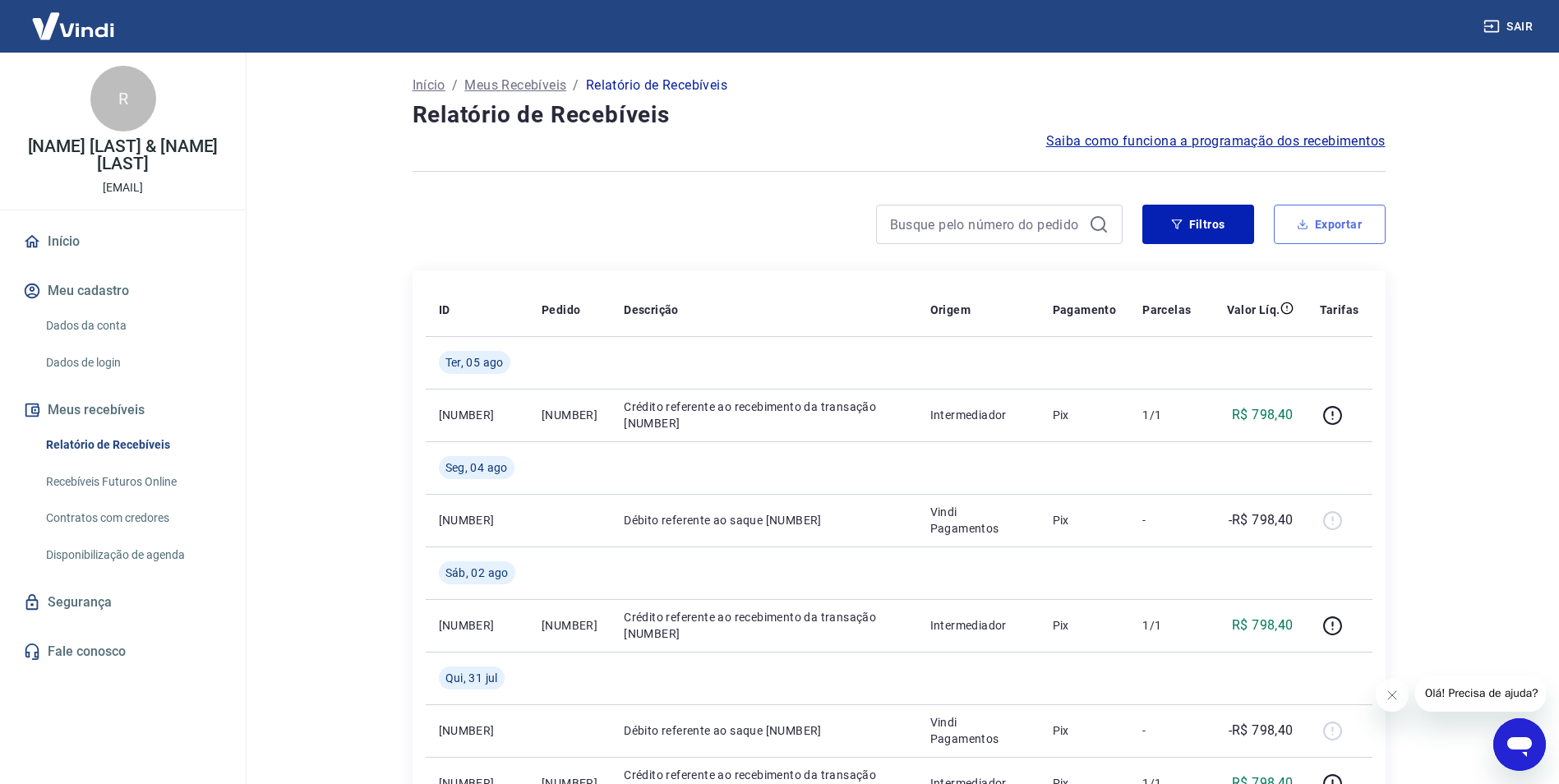 click on "Exportar" at bounding box center (1330, 224) 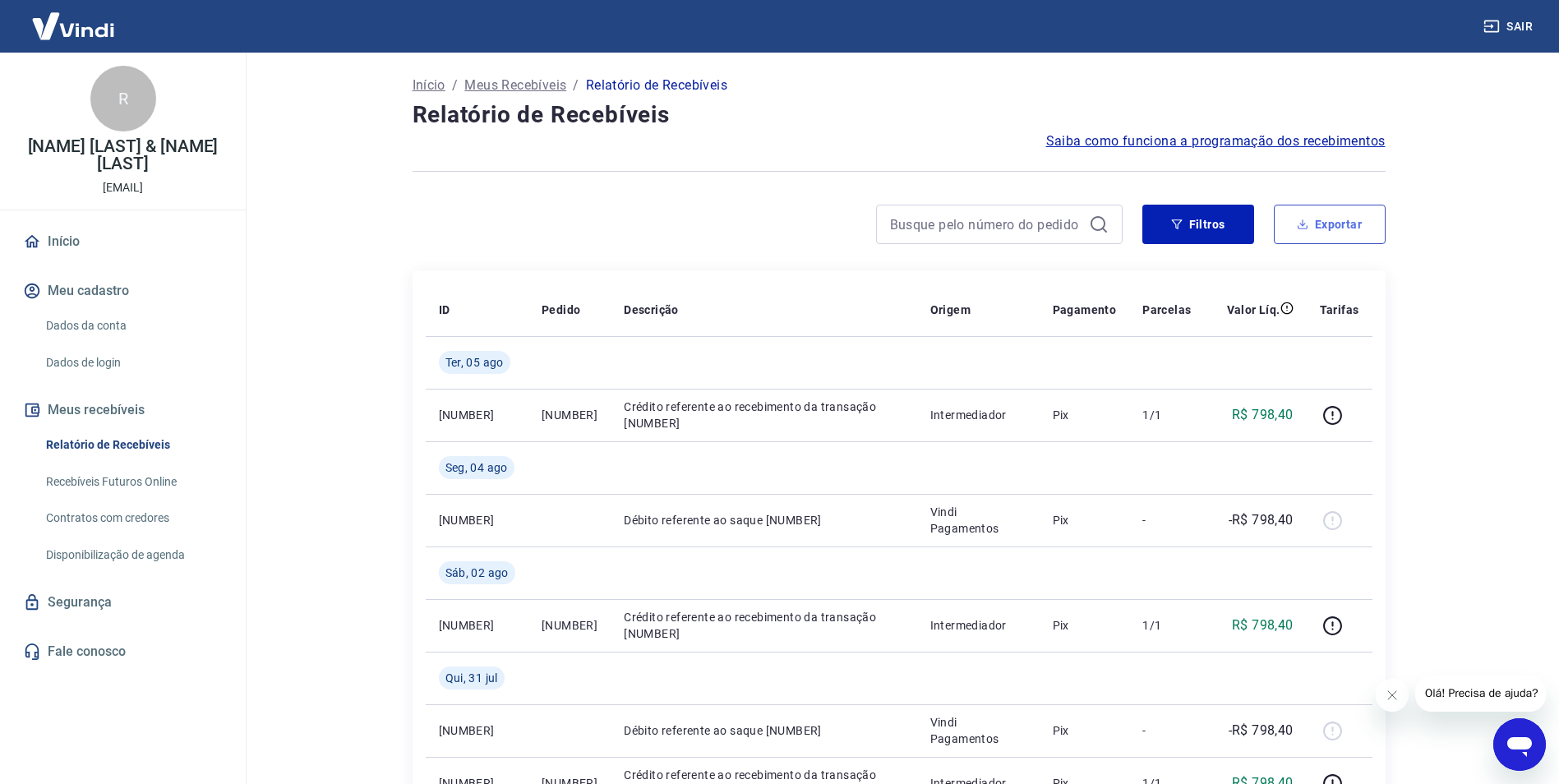type on "01/07/2025" 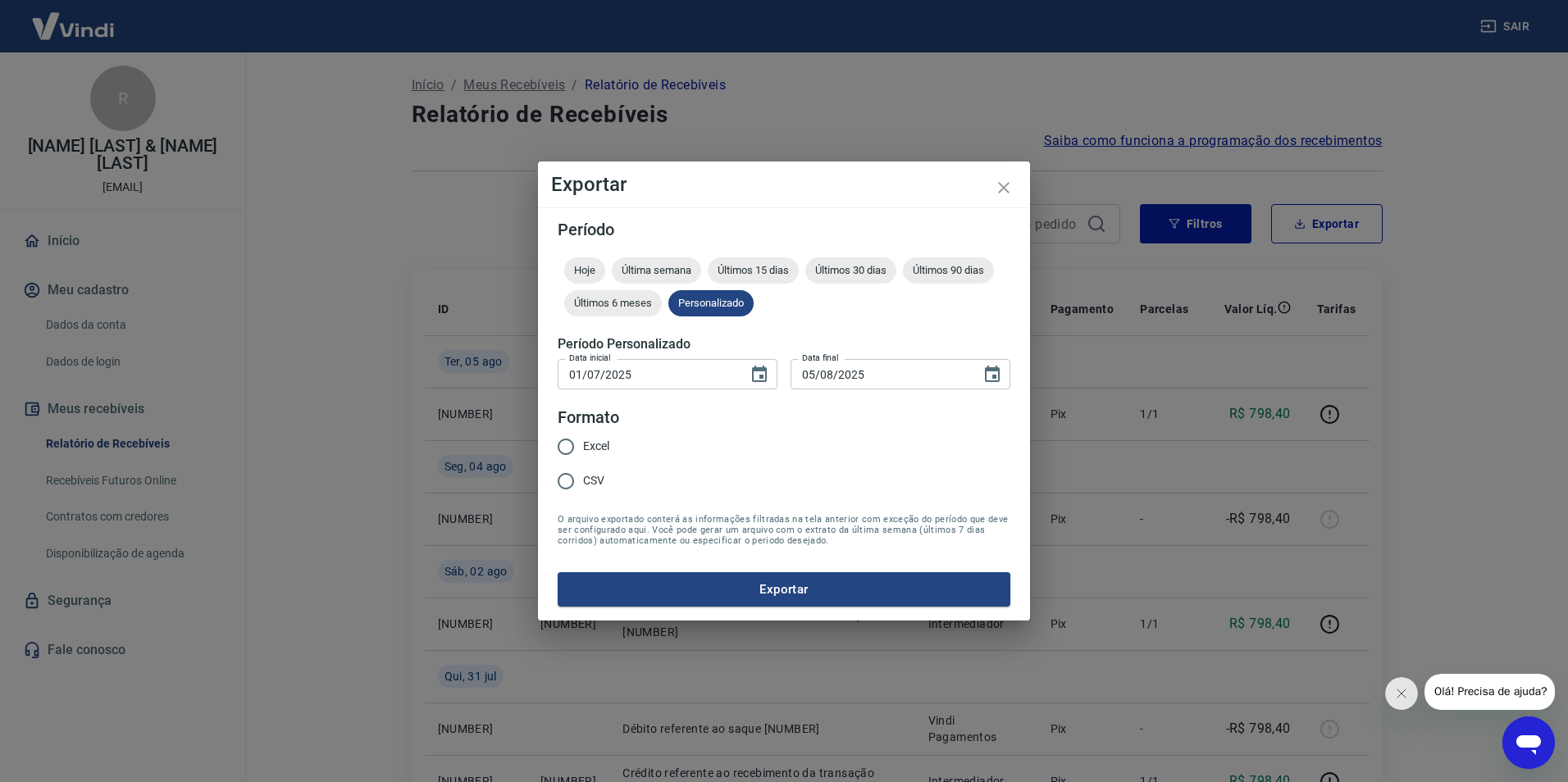 click on "CSV" at bounding box center (594, 480) 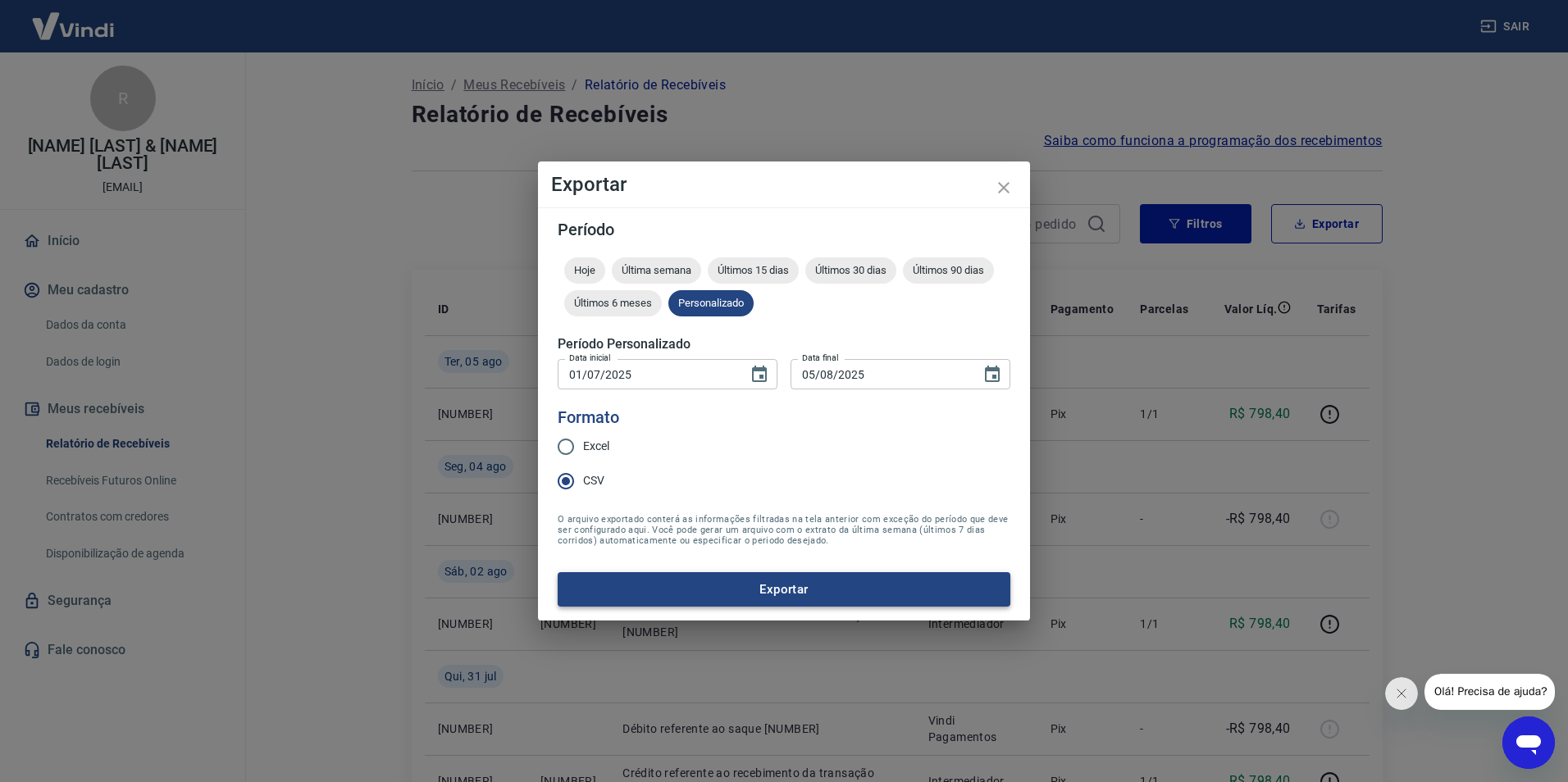 click on "Exportar" at bounding box center [784, 589] 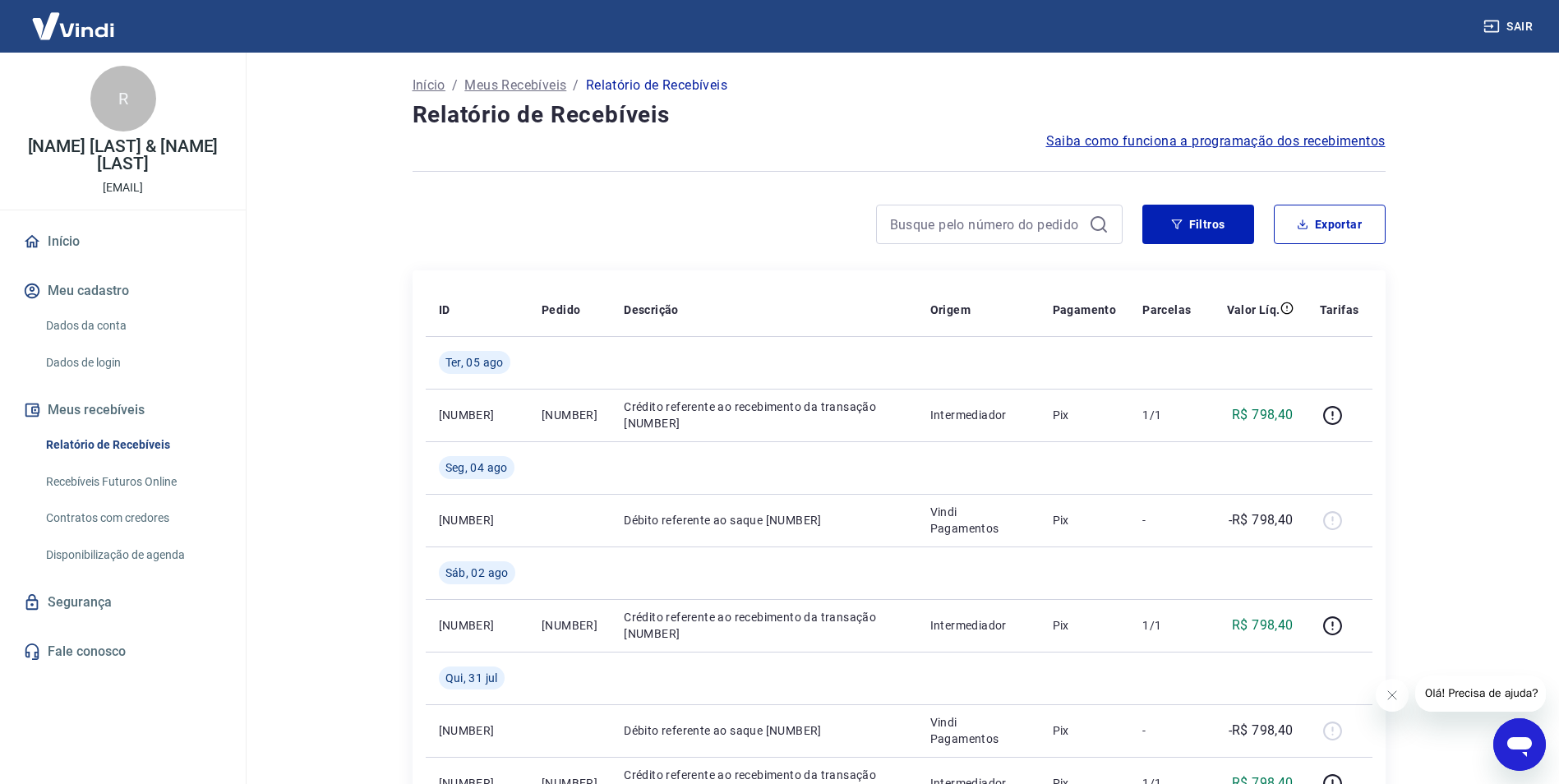 click on "Início / Meus Recebíveis / Relatório de Recebíveis Relatório de Recebíveis Saiba como funciona a programação dos recebimentos Saiba como funciona a programação dos recebimentos Filtros Exportar ID Pedido Descrição Origem Pagamento Parcelas Valor Líq. Tarifas Ter, 05 ago [NUMBER] [NUMBER] Crédito referente ao recebimento da transação [NUMBER] Intermediador Pix 1/1 R$ [PRICE] Seg, 04 ago [NUMBER] Débito referente ao saque [NUMBER] Vindi Pagamentos Pix - -R$ [PRICE] Sáb, 02 ago [NUMBER] [NUMBER] Crédito referente ao recebimento da transação [NUMBER] Intermediador Pix 1/1 R$ [PRICE] Qui, 31 jul [NUMBER] Débito ao saque [NUMBER] Vindi Pagamentos Pix - -R$ [PRICE] [NUMBER] [NUMBER] Crédito referente ao recebimento da transação [NUMBER] Intermediador Pix 1/1 R$ [PRICE] Qua, 30 jul [NUMBER] Débito referente ao saque [NUMBER] Vindi Pagamentos Pix - -R$ [PRICE] [NUMBER] [NUMBER] Crédito referente ao recebimento da transação [NUMBER] Intermediador Pix 1/1 R$ [PRICE] [NUMBER]" at bounding box center [898, 418] 